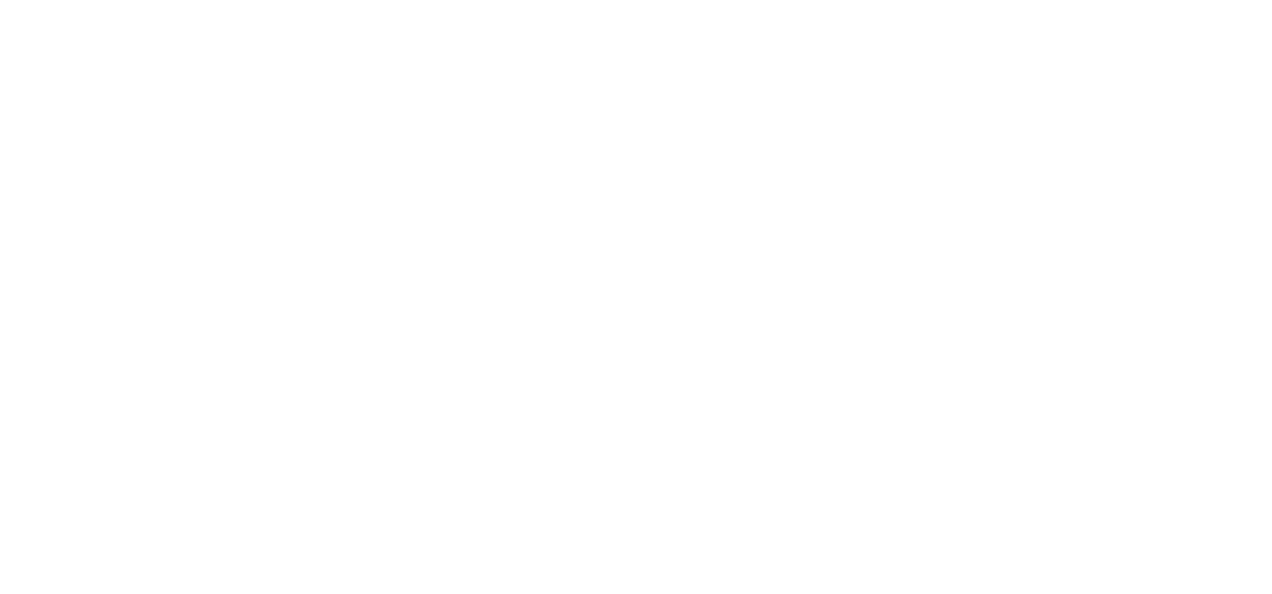 scroll, scrollTop: 0, scrollLeft: 0, axis: both 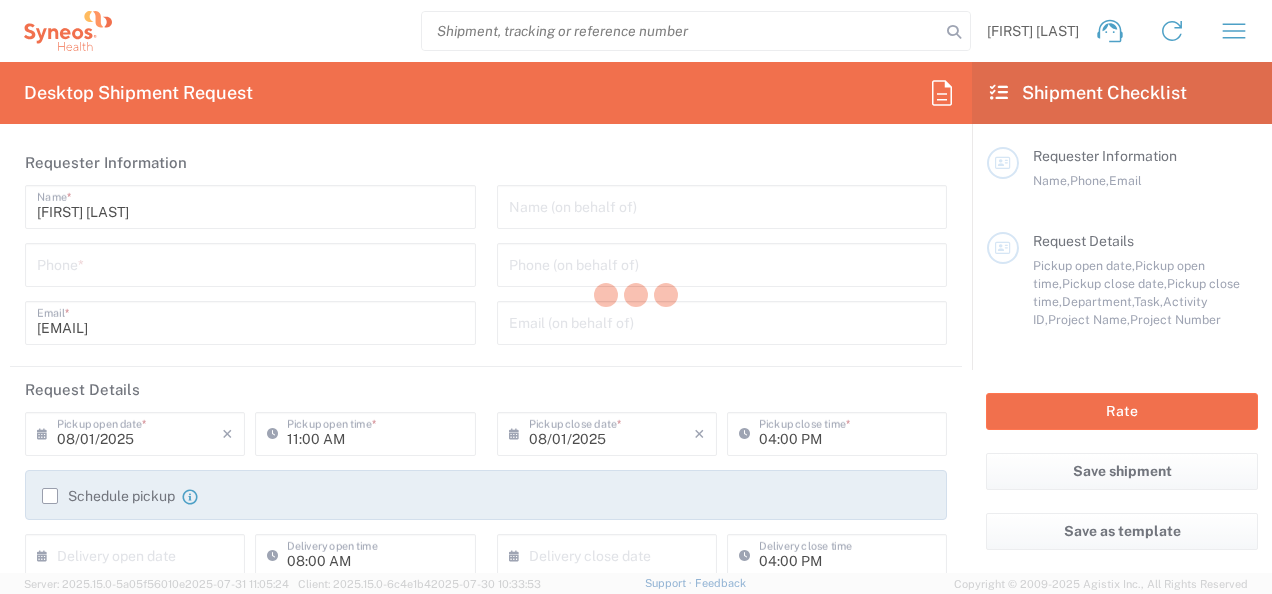 type on "6150" 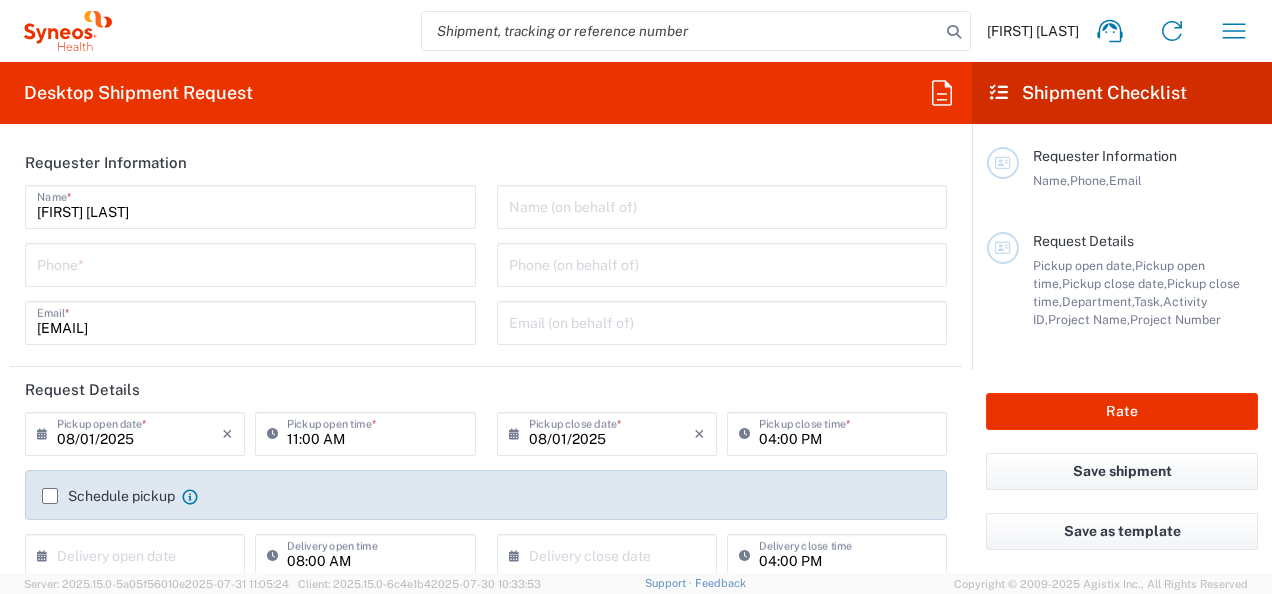 type on "BioSector 2 LLC- New York US" 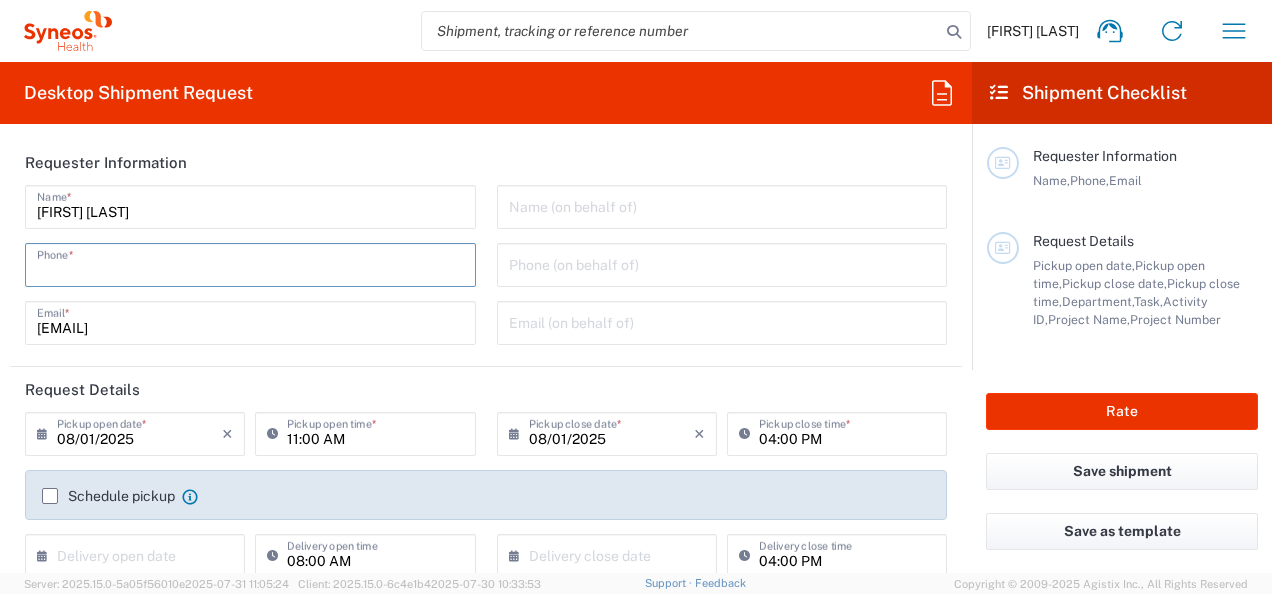 click at bounding box center (250, 263) 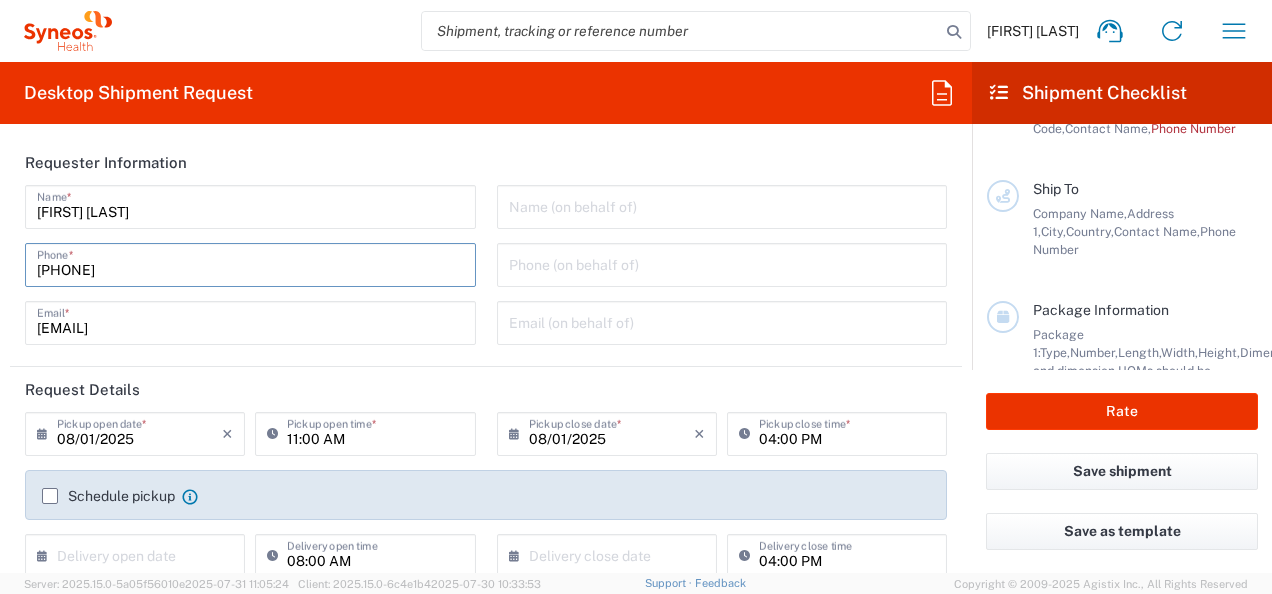 scroll, scrollTop: 329, scrollLeft: 0, axis: vertical 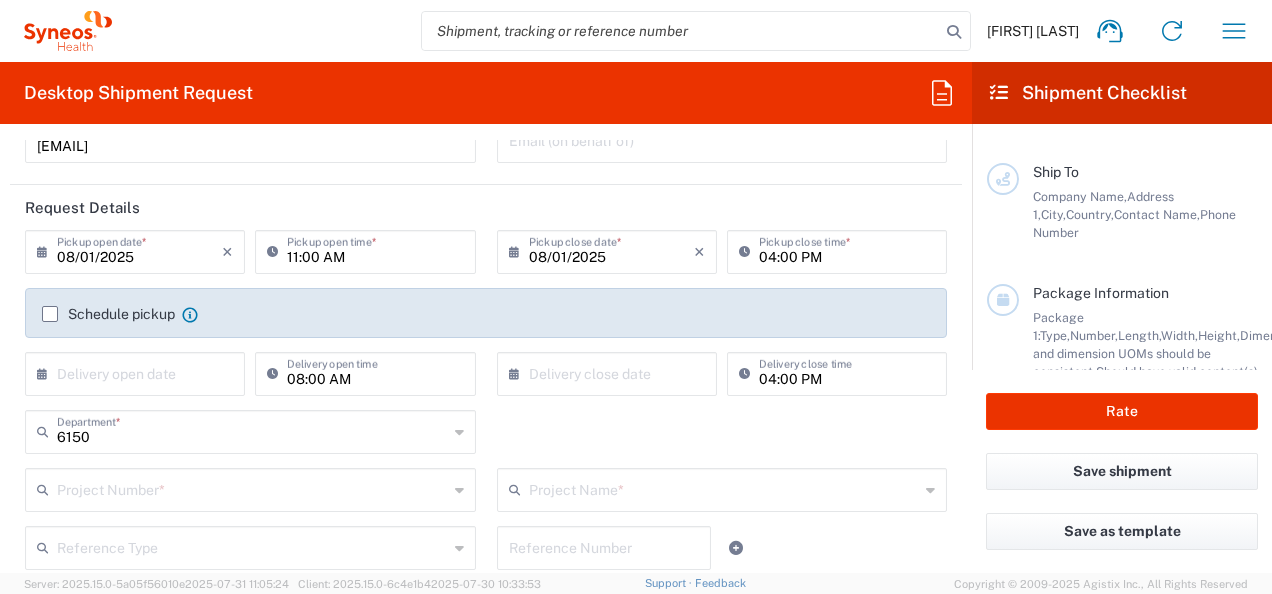 click at bounding box center [724, 488] 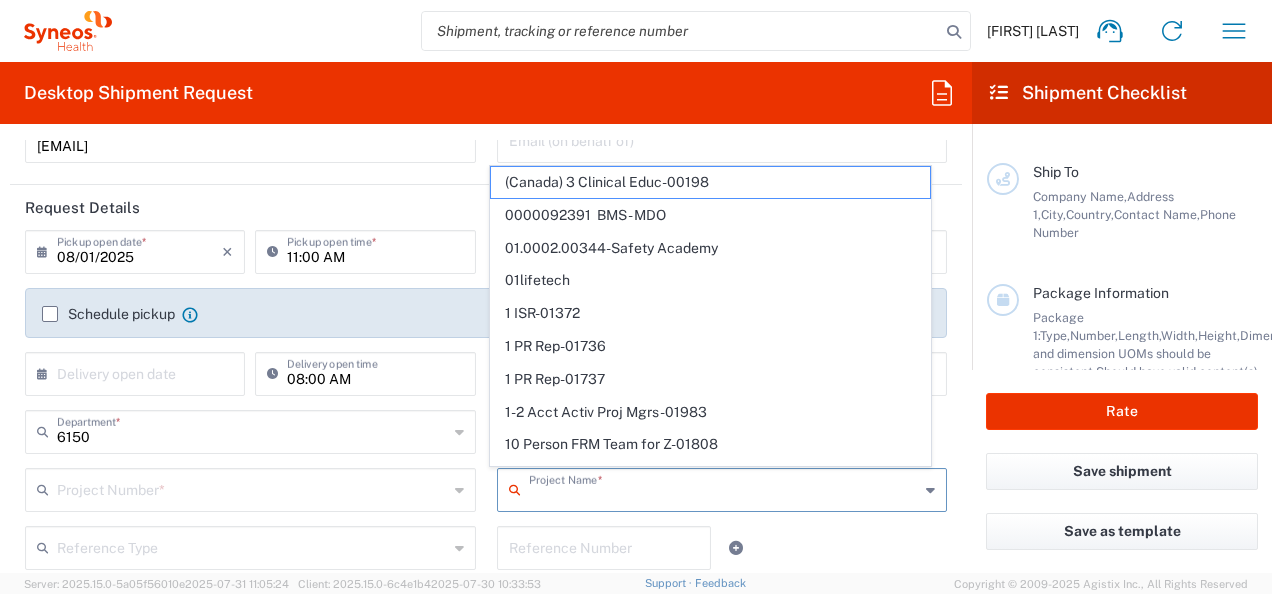 click on "Project Number  *" 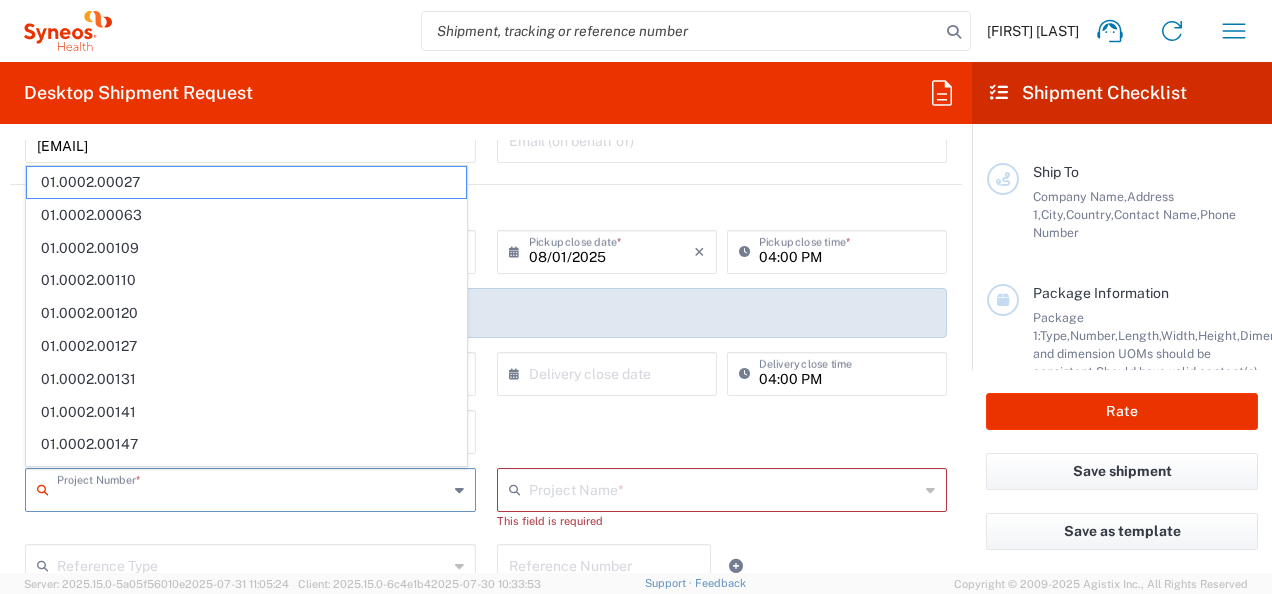 click at bounding box center [252, 488] 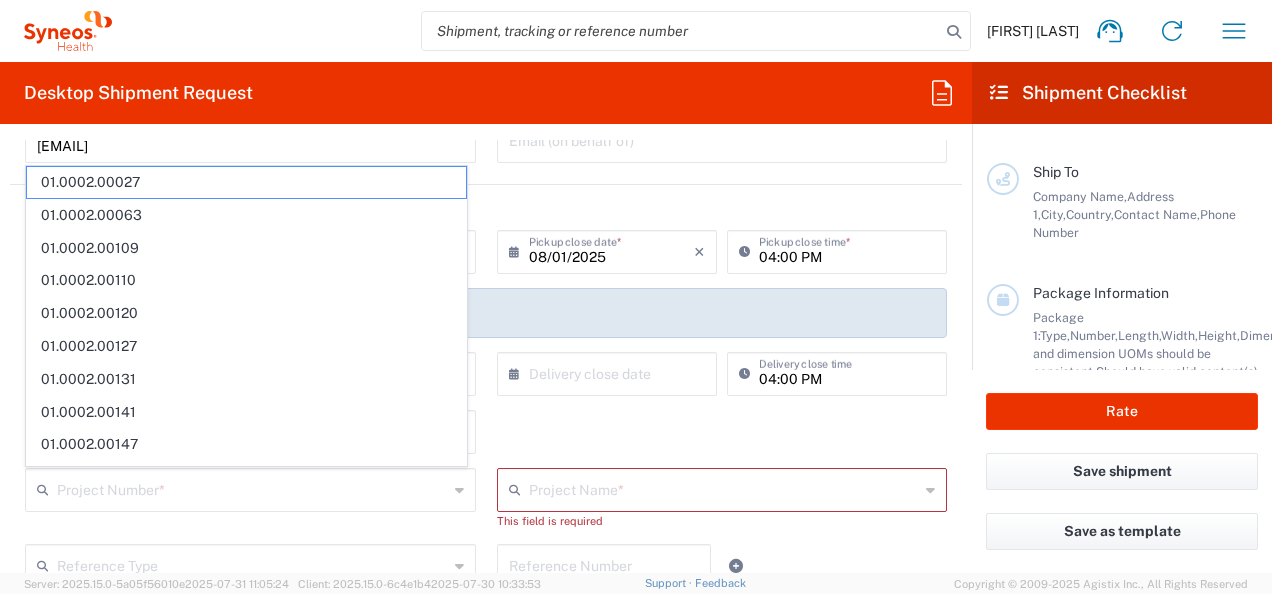 click on "6150  Department  * 6150 3000 3100 3109 3110 3111 3112 3125 3130 3135 3136 3150 3155 3165 3171 3172 3190 3191 3192 3193 3194 3200 3201 3202 3210 3211 Dept 3212 3213 3214 3215 3216 3218 3220 3221 3222 3223 3225 3226 3227 3228 3229 3230 3231 3232 3233 3234 3235 3236 3237 3238 3240" 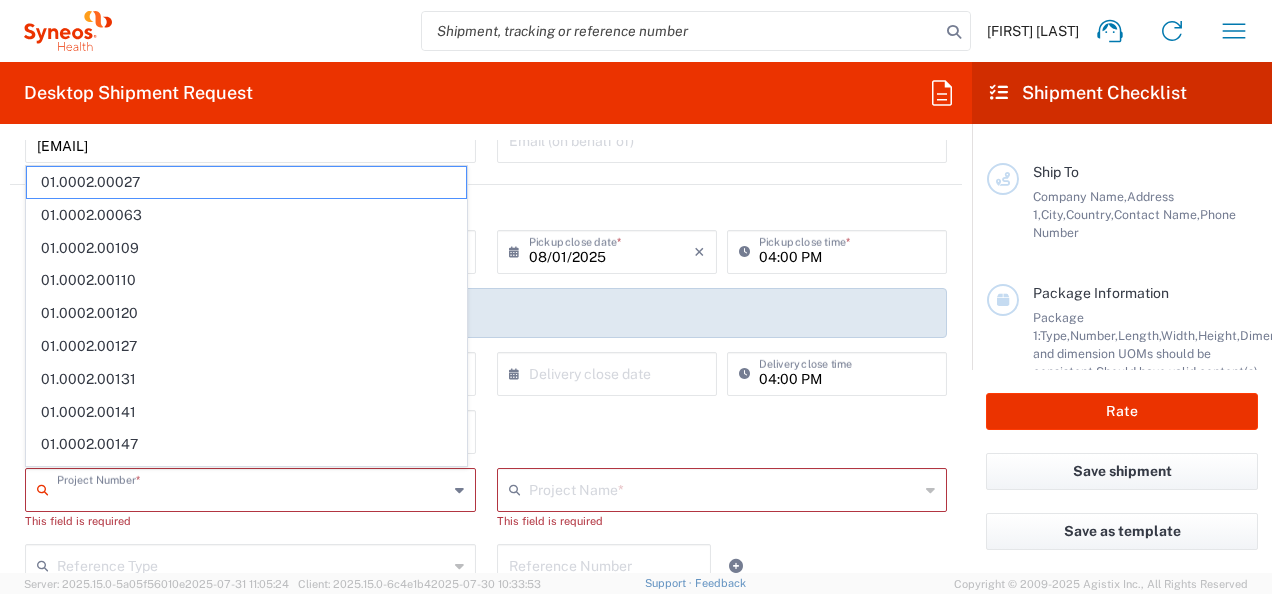 click at bounding box center [252, 488] 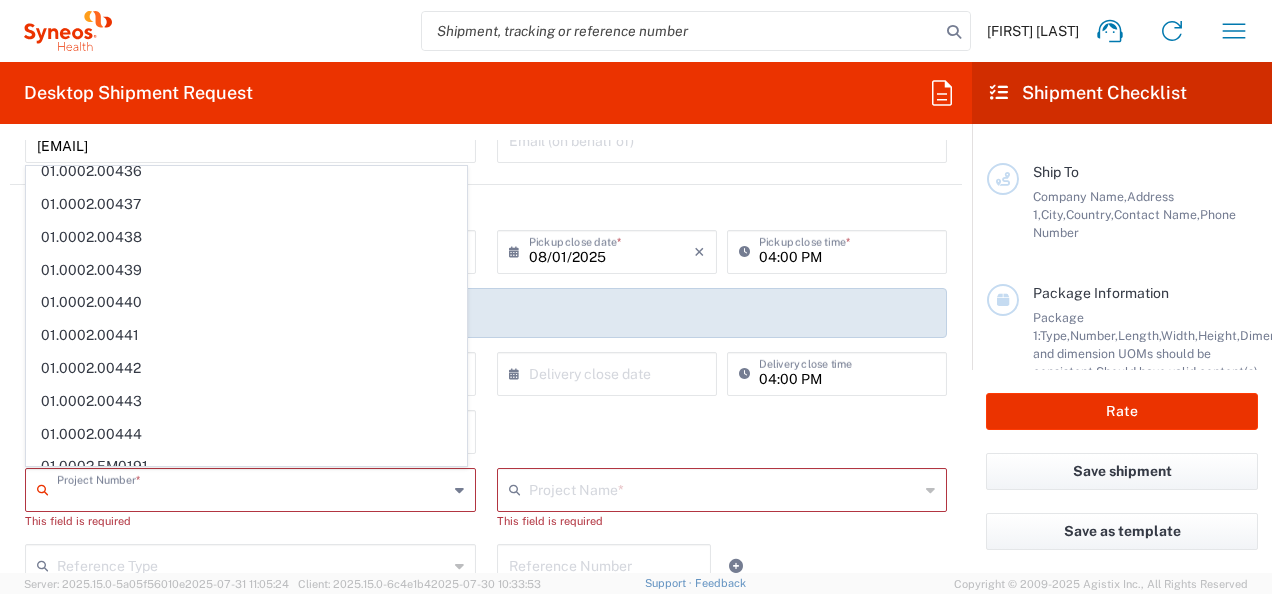 scroll, scrollTop: 2913, scrollLeft: 0, axis: vertical 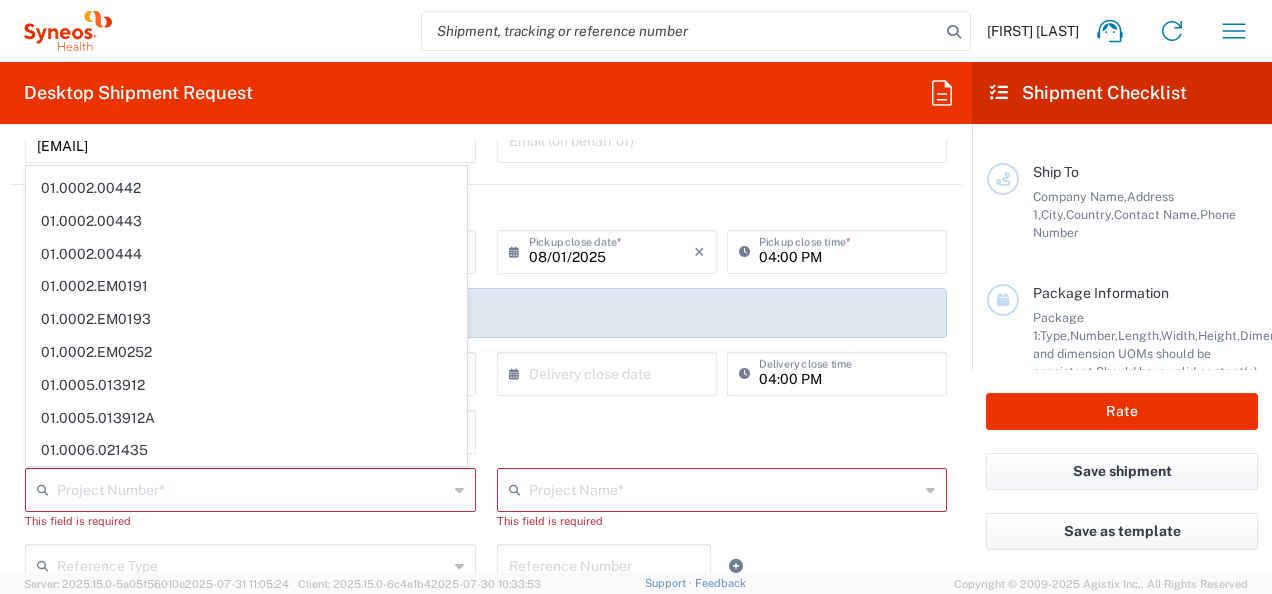 click on "6150  Department  * 6150 3000 3100 3109 3110 3111 3112 3125 3130 3135 3136 3150 3155 3165 3171 3172 3190 3191 3192 3193 3194 3200 3201 3202 3210 3211 Dept 3212 3213 3214 3215 3216 3218 3220 3221 3222 3223 3225 3226 3227 3228 3229 3230 3231 3232 3233 3234 3235 3236 3237 3238 3240" 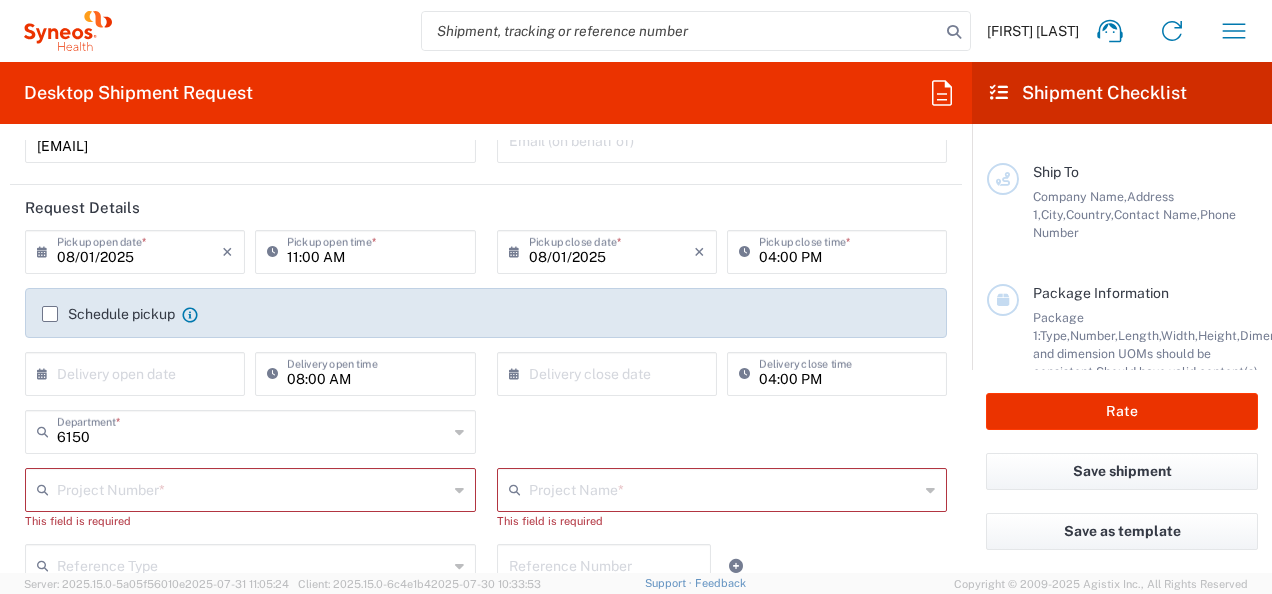 click at bounding box center (724, 488) 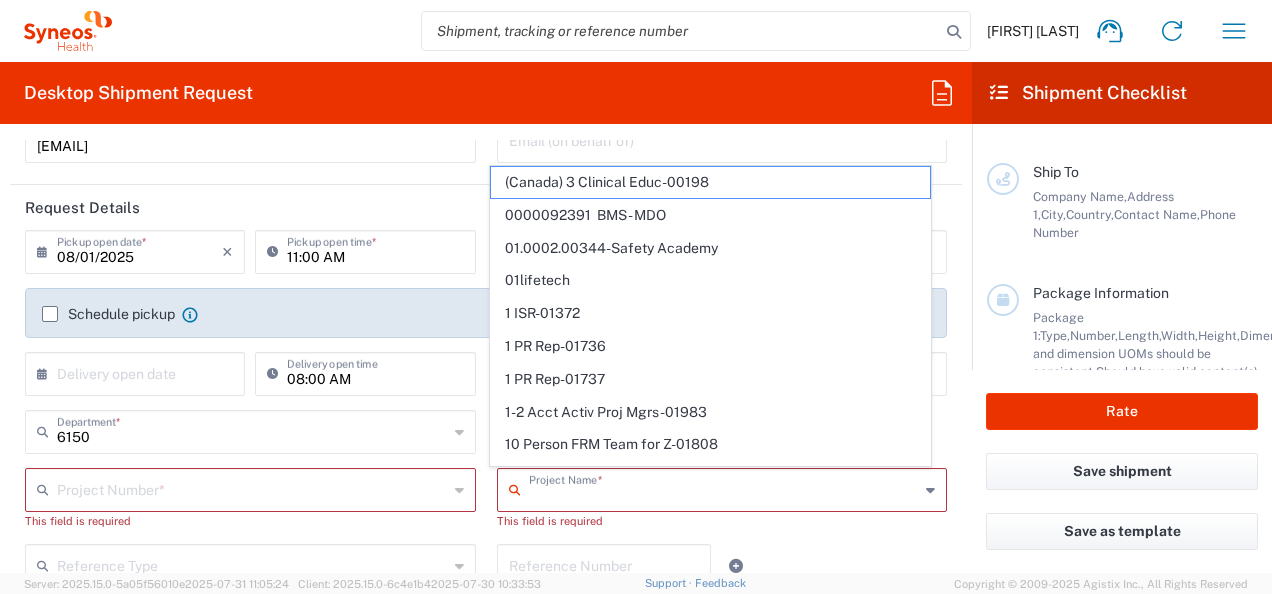 click at bounding box center [252, 488] 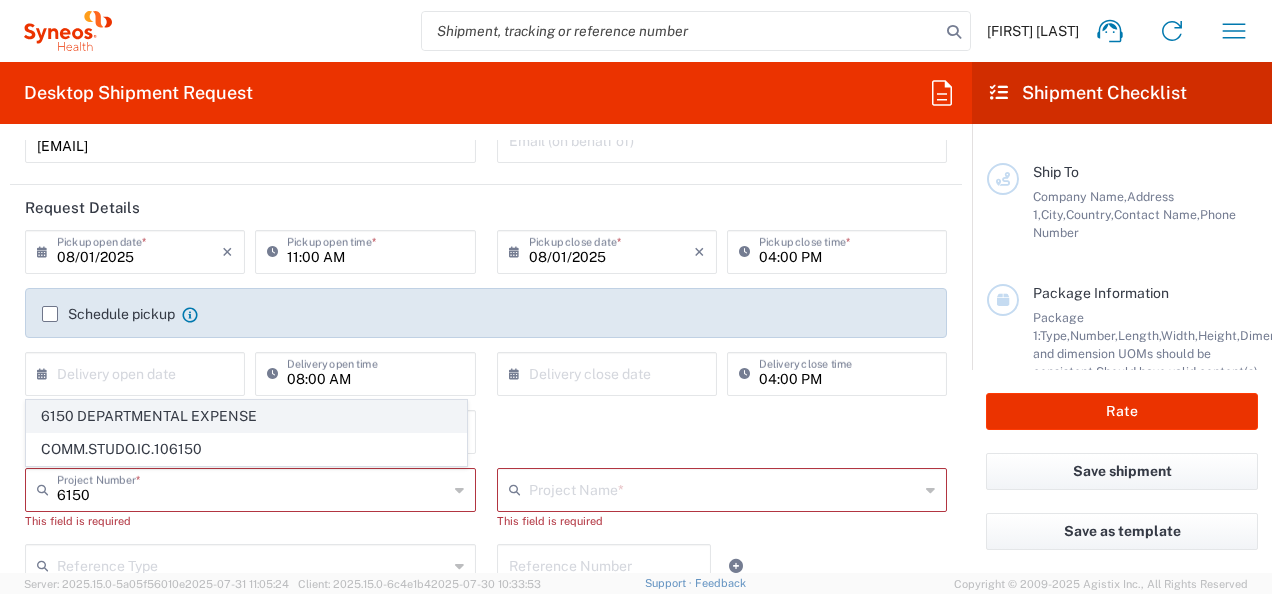click on "6150 DEPARTMENTAL EXPENSE" 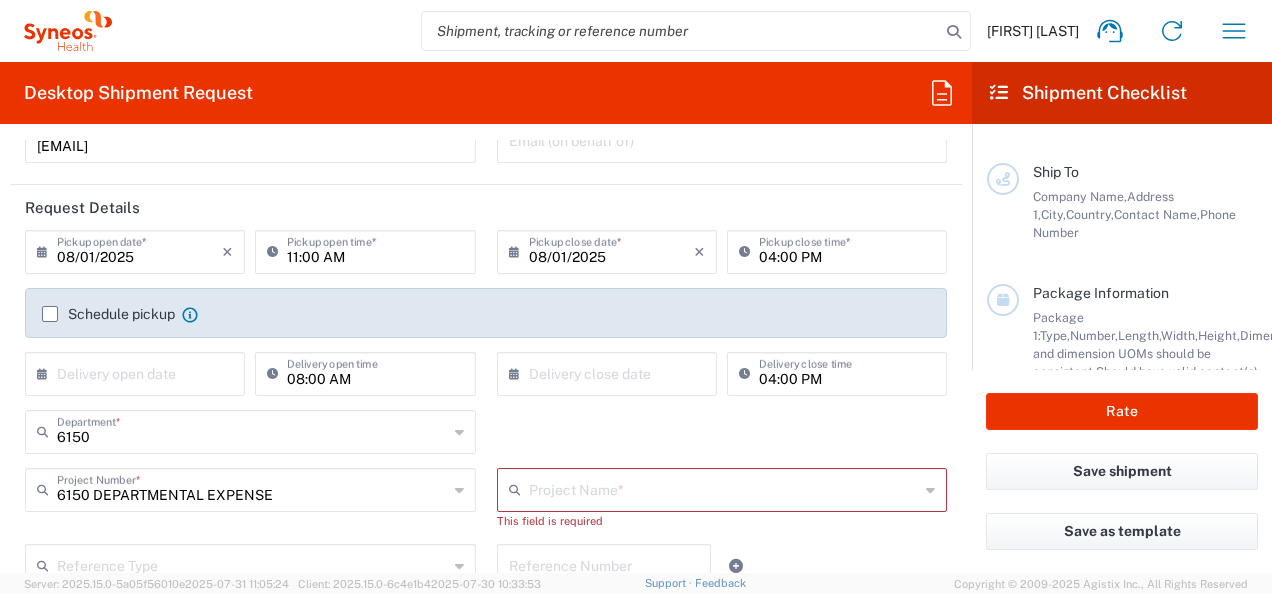 type on "6150 DEPARTMENTAL EXPENSE" 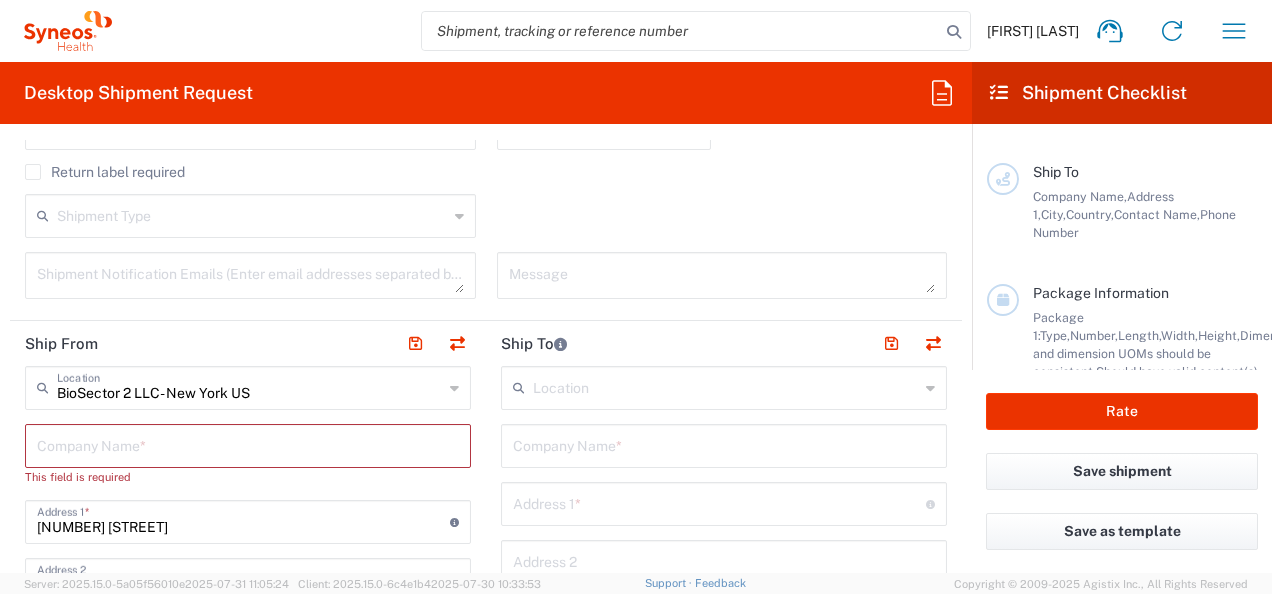 scroll, scrollTop: 344, scrollLeft: 0, axis: vertical 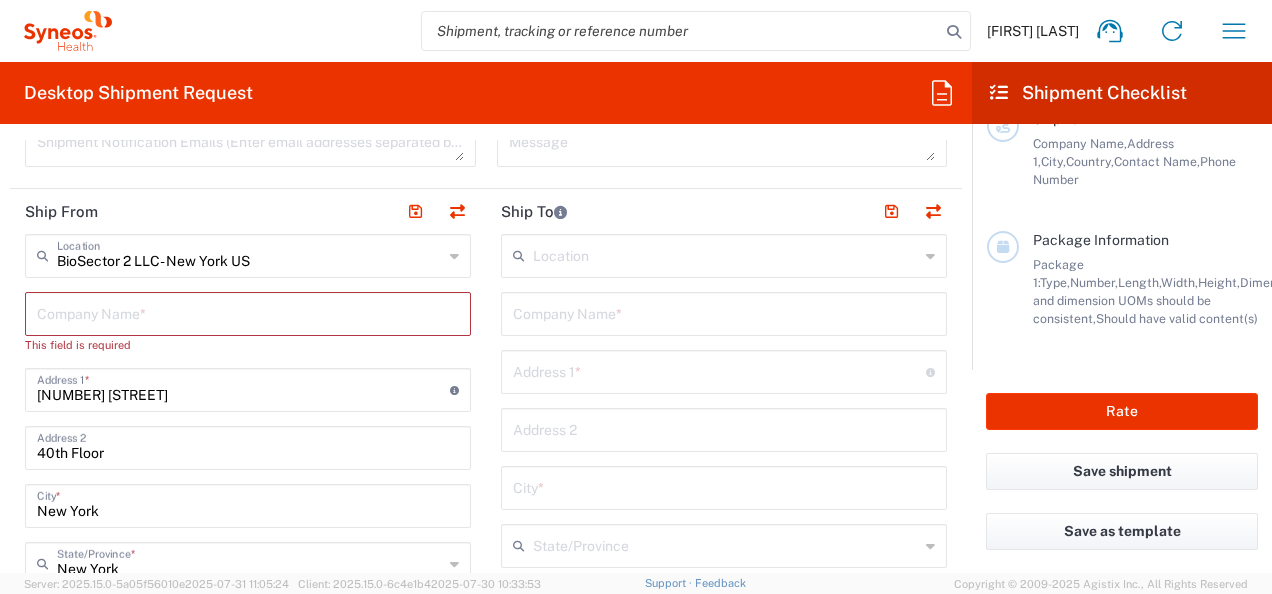 click on "Location" 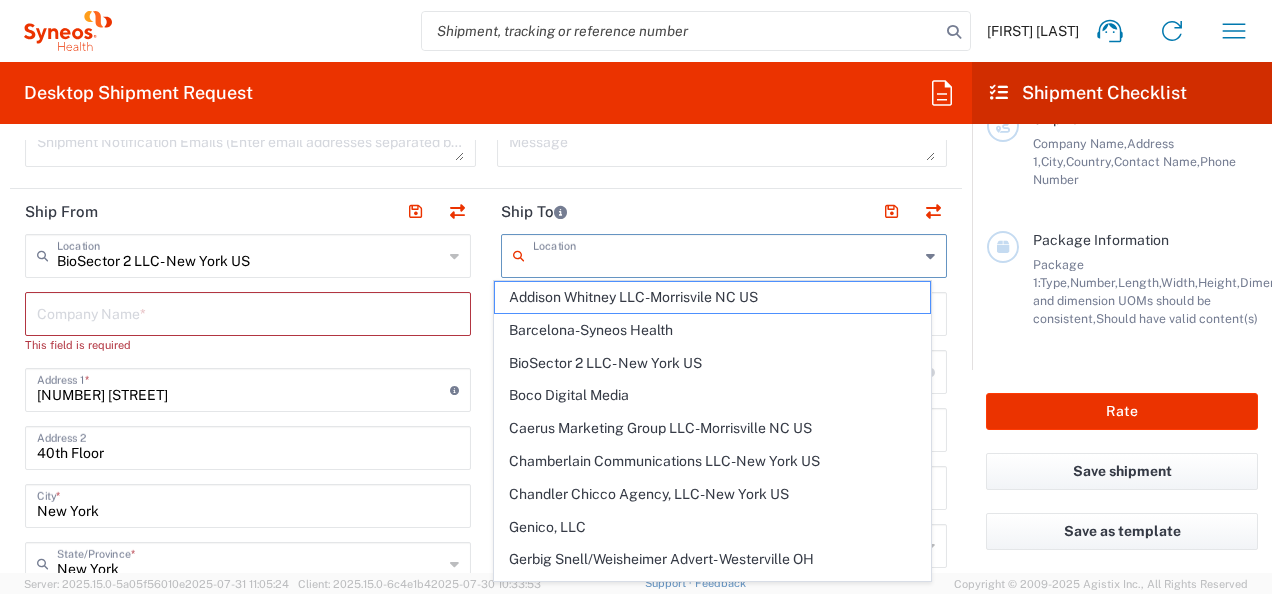click at bounding box center (726, 254) 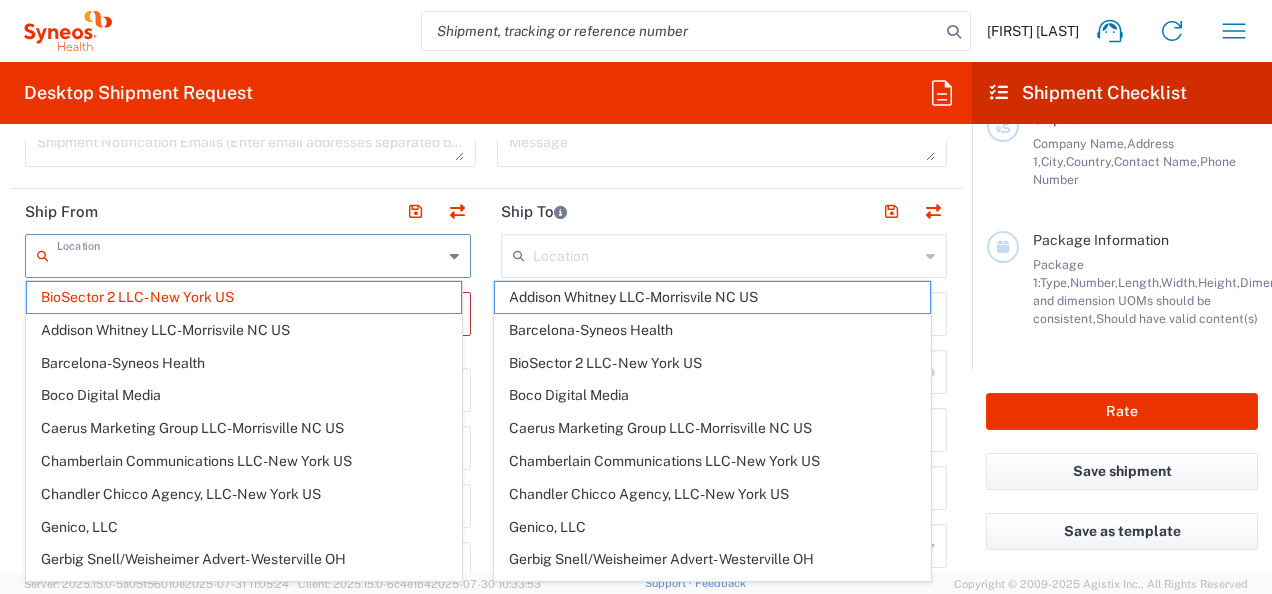 click at bounding box center [250, 254] 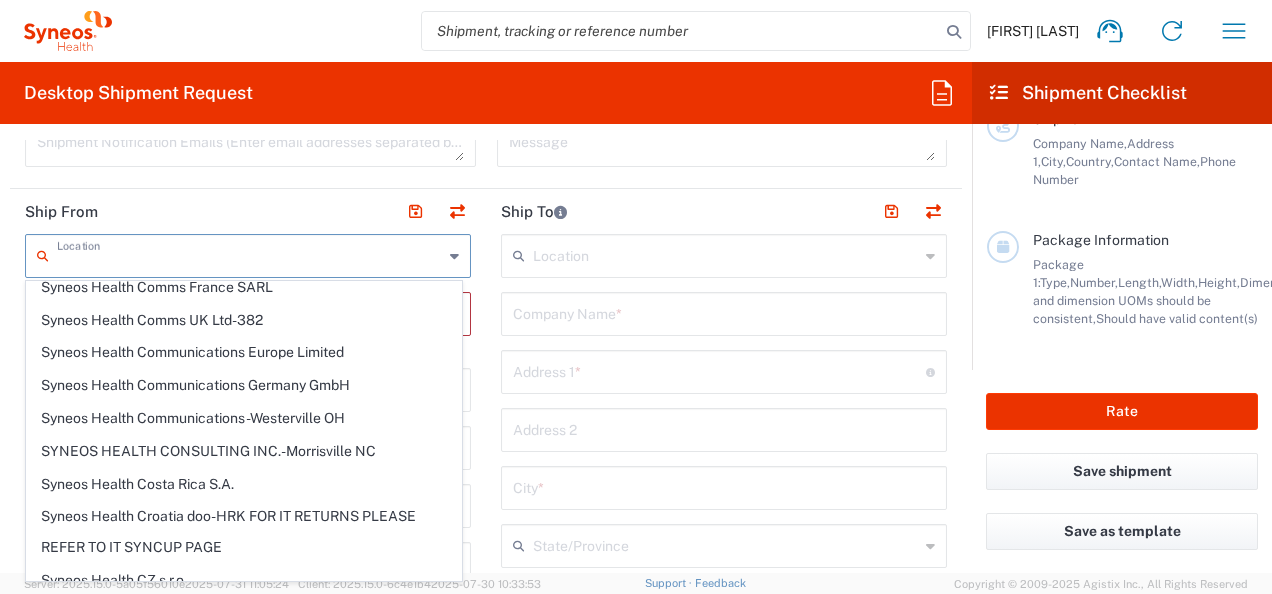 scroll, scrollTop: 1674, scrollLeft: 0, axis: vertical 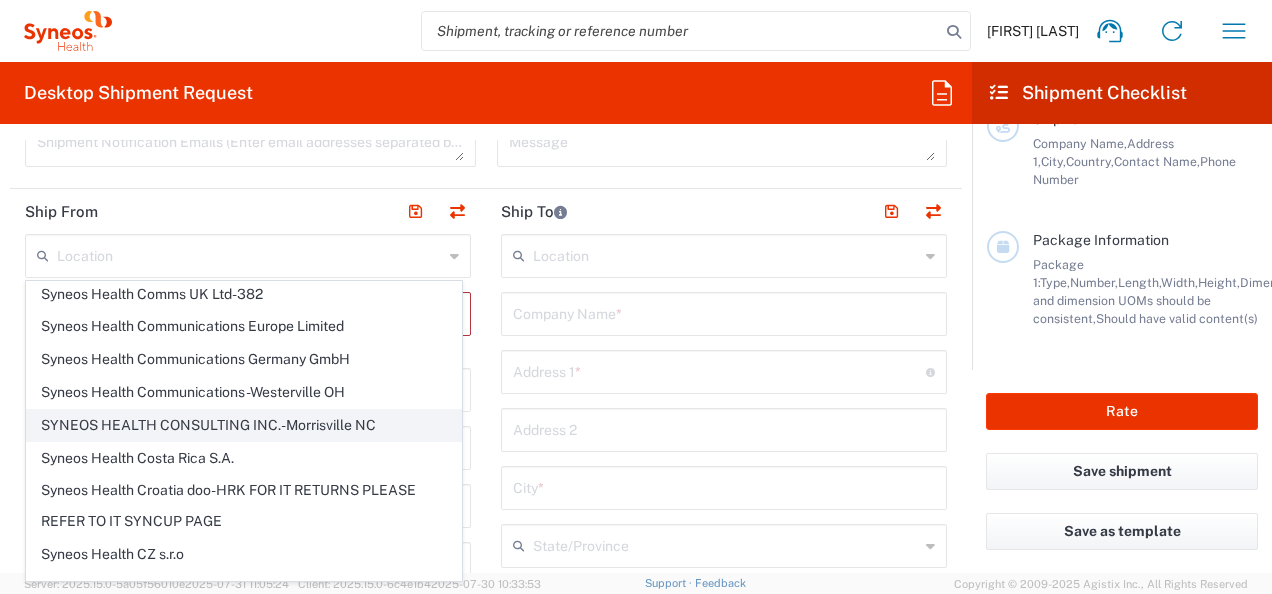 click on "SYNEOS HEALTH CONSULTING INC.-Morrisville NC" 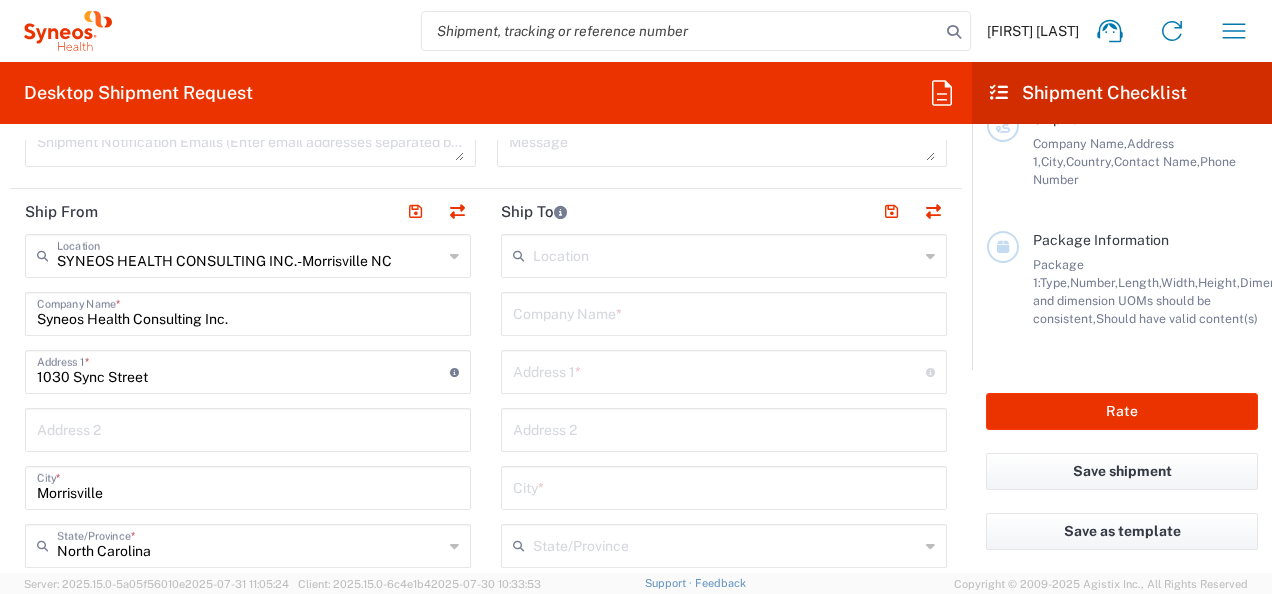 click at bounding box center [726, 254] 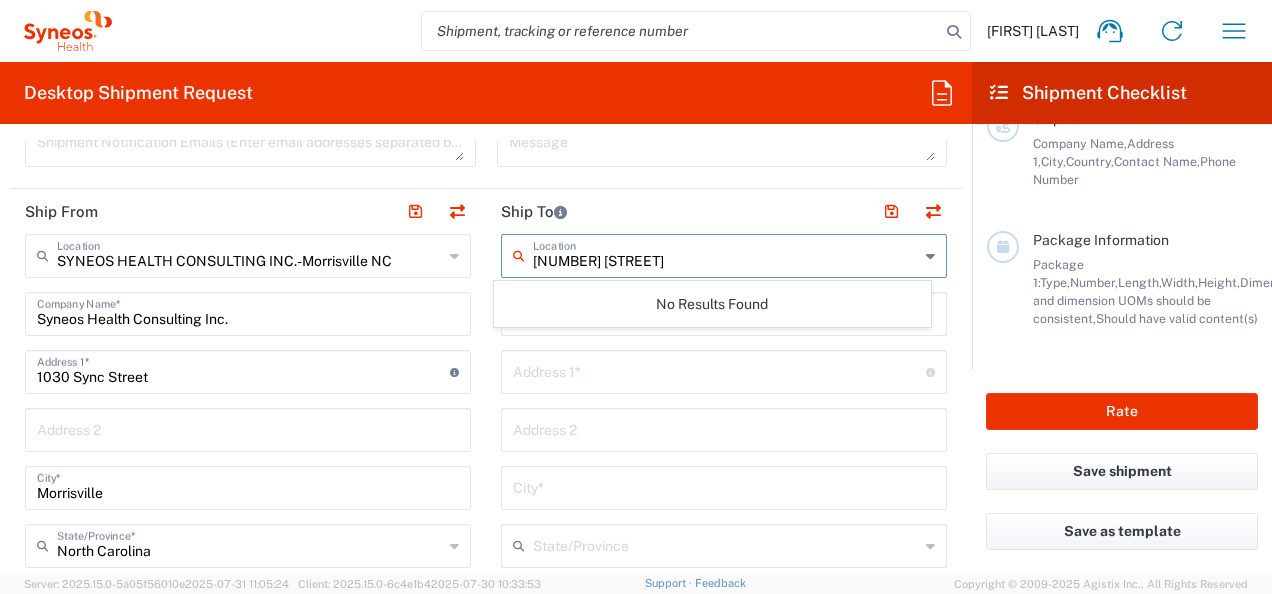 type on "[NUMBER] [STREET]" 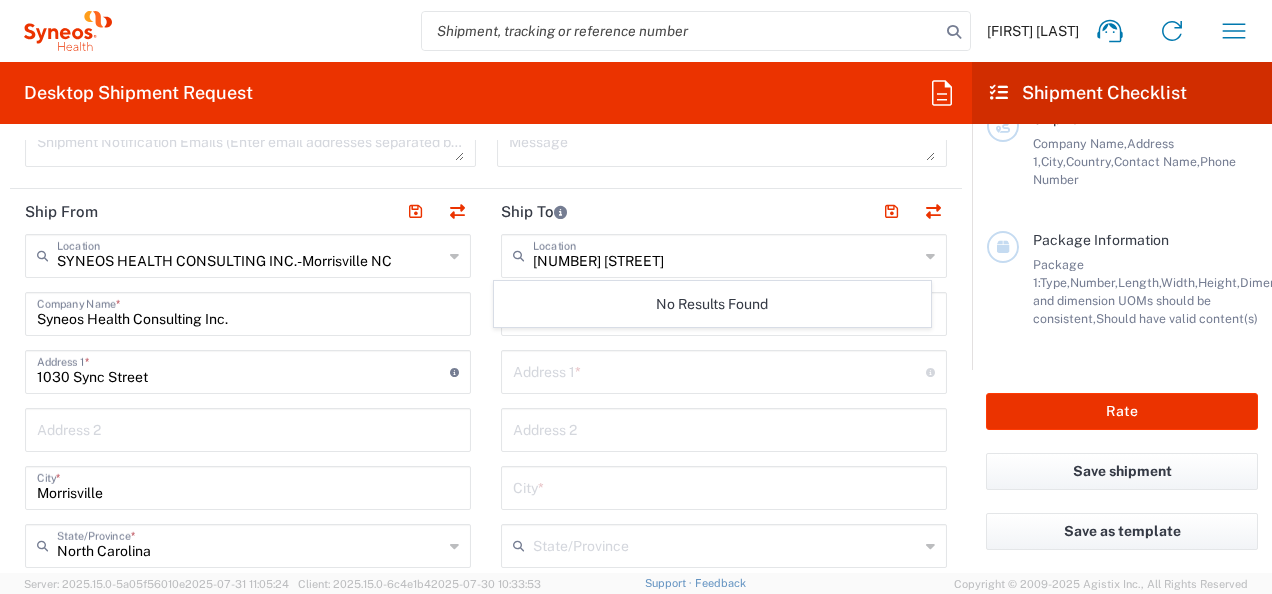 click on "Ship To" 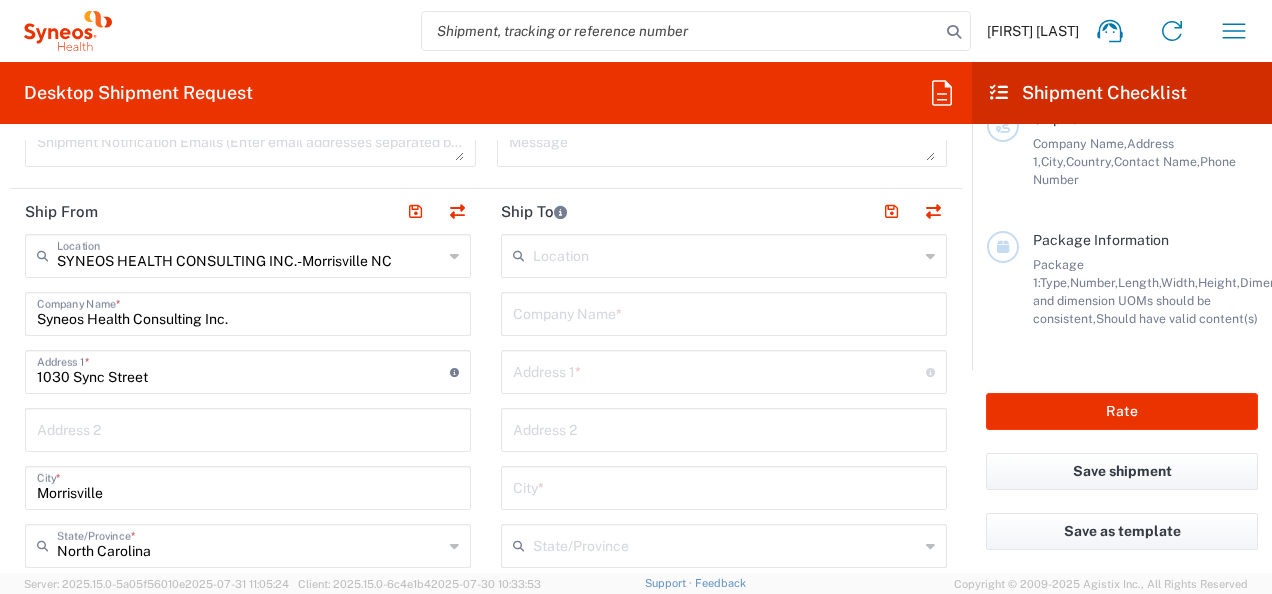 click on "Location" 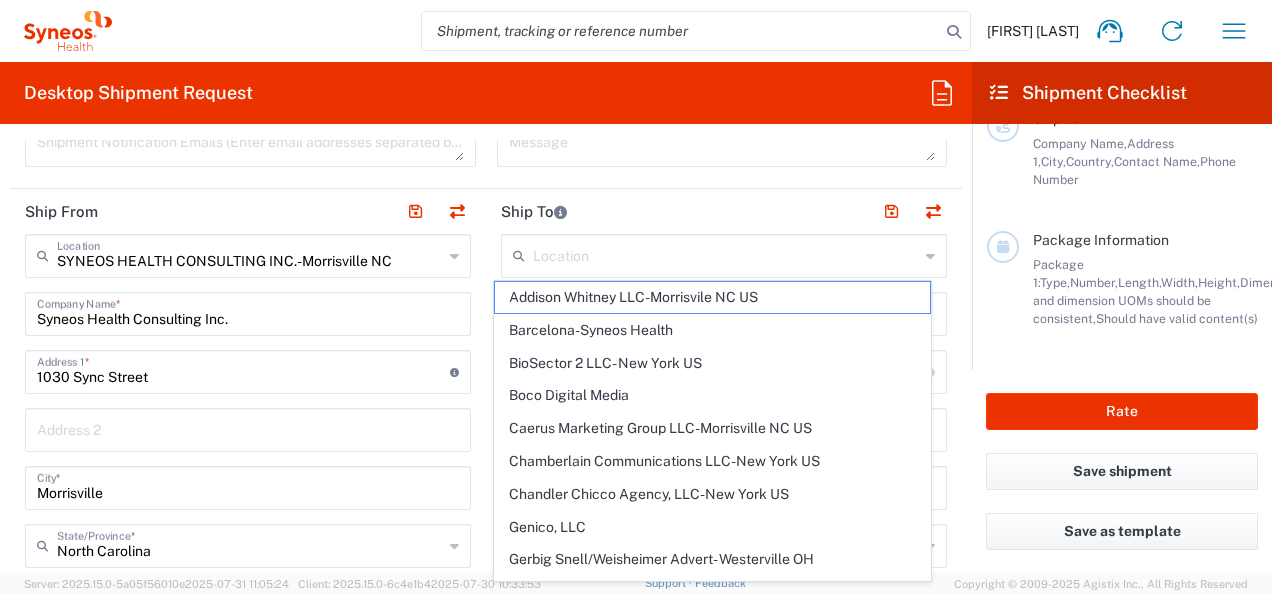 click on "Boco Digital Media" 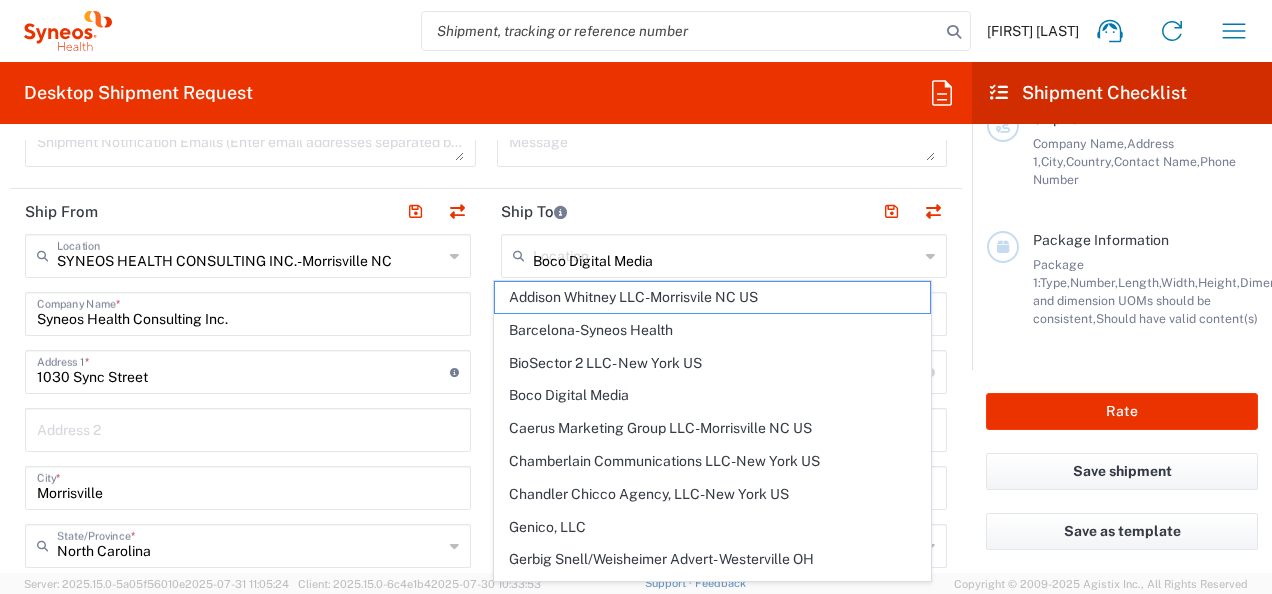 click on "Ship To" 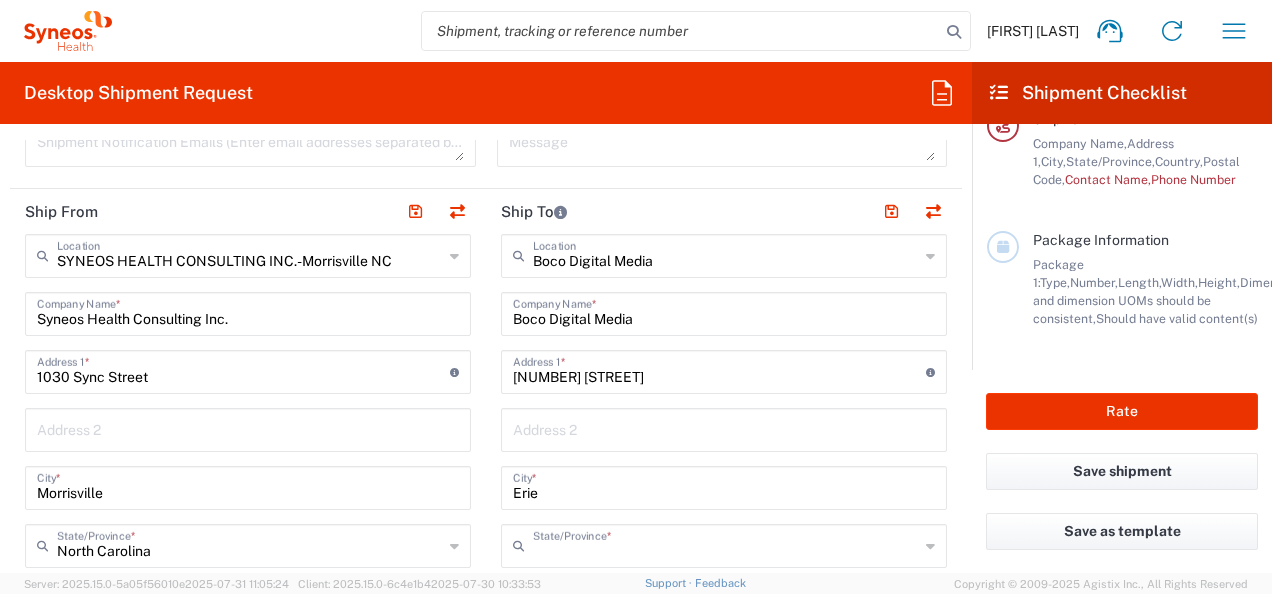 type on "Pennsylvania" 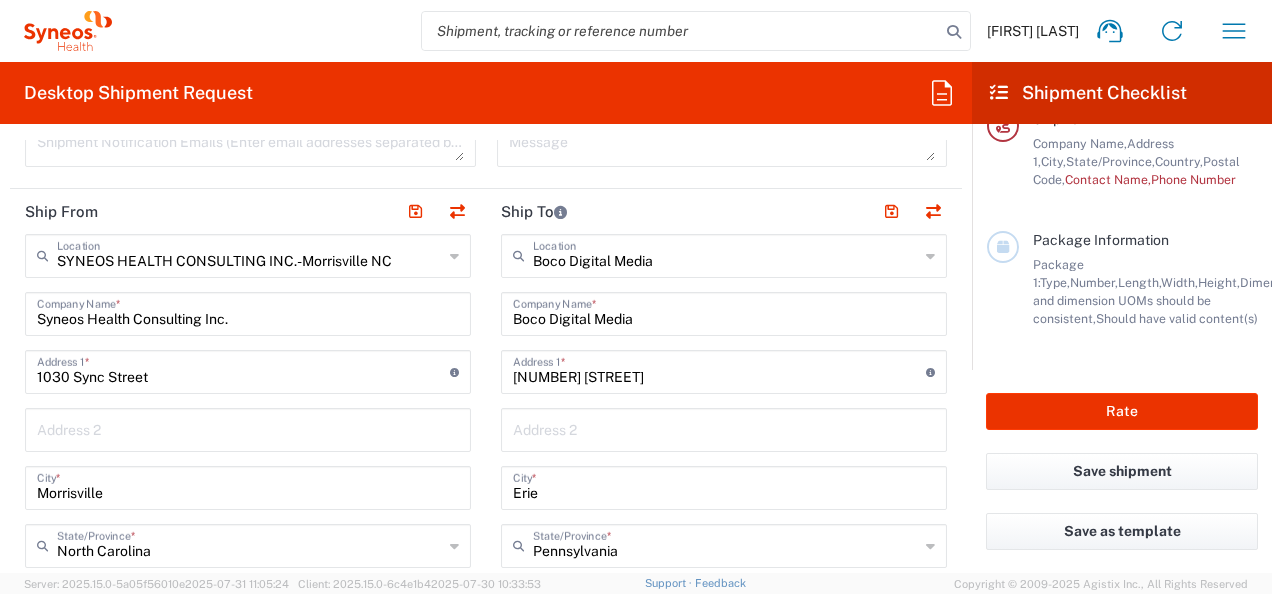 click on "Boco Digital Media  Location" 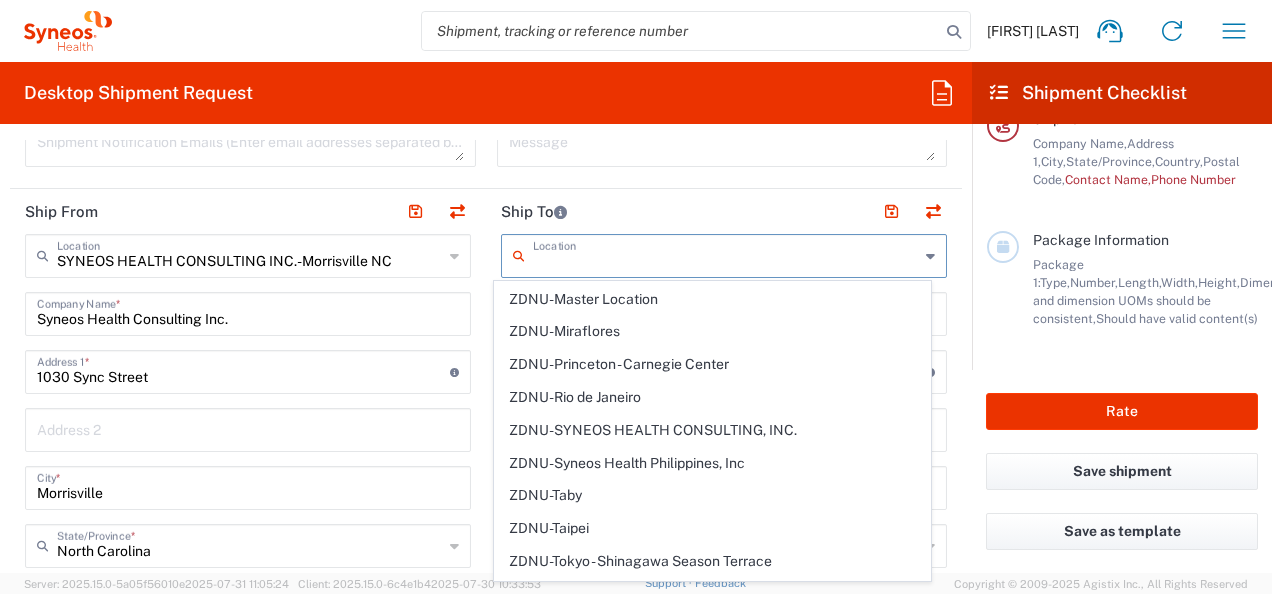 scroll, scrollTop: 0, scrollLeft: 0, axis: both 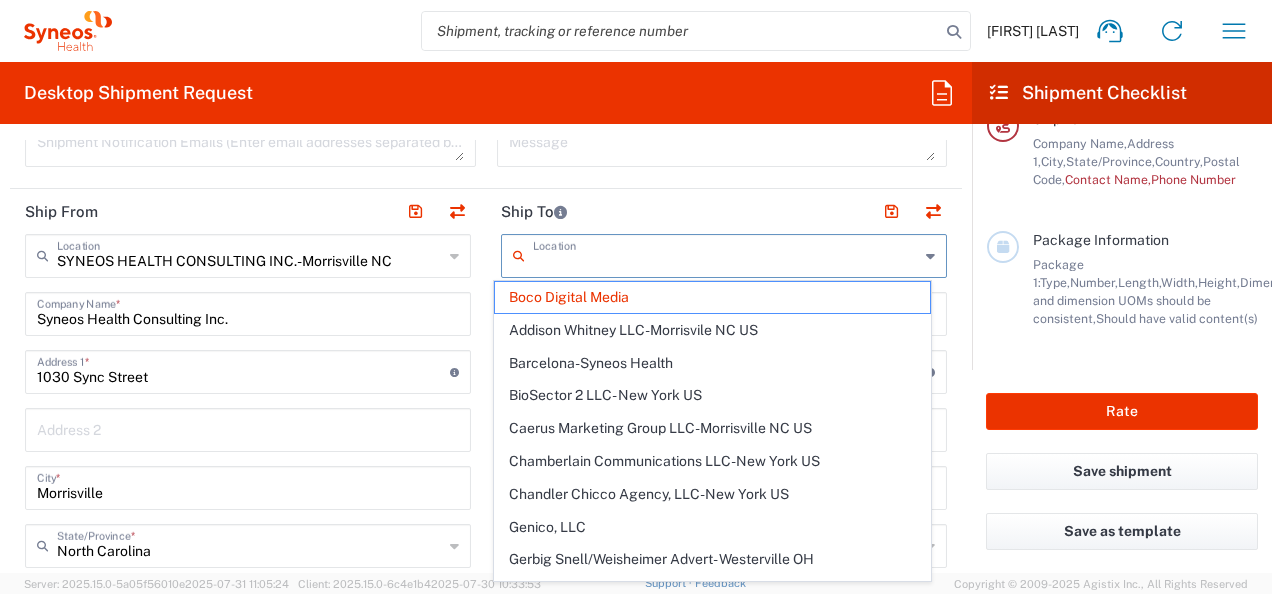 click at bounding box center [726, 254] 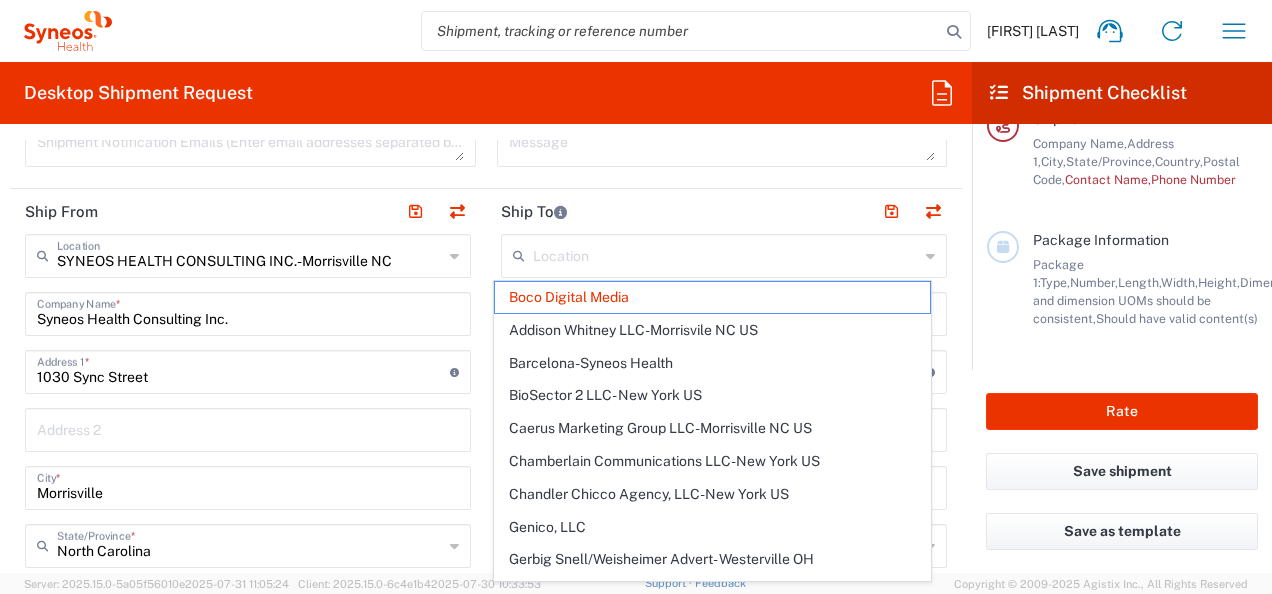 click on "Ship To" 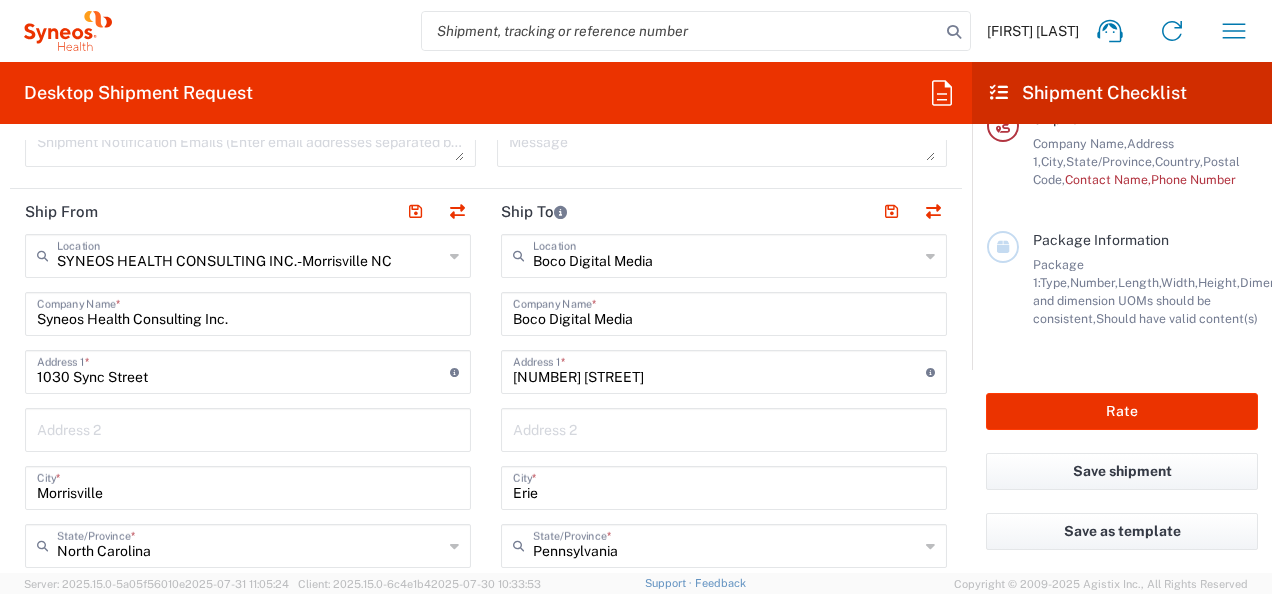 click on "Boco Digital Media  Company Name  *" 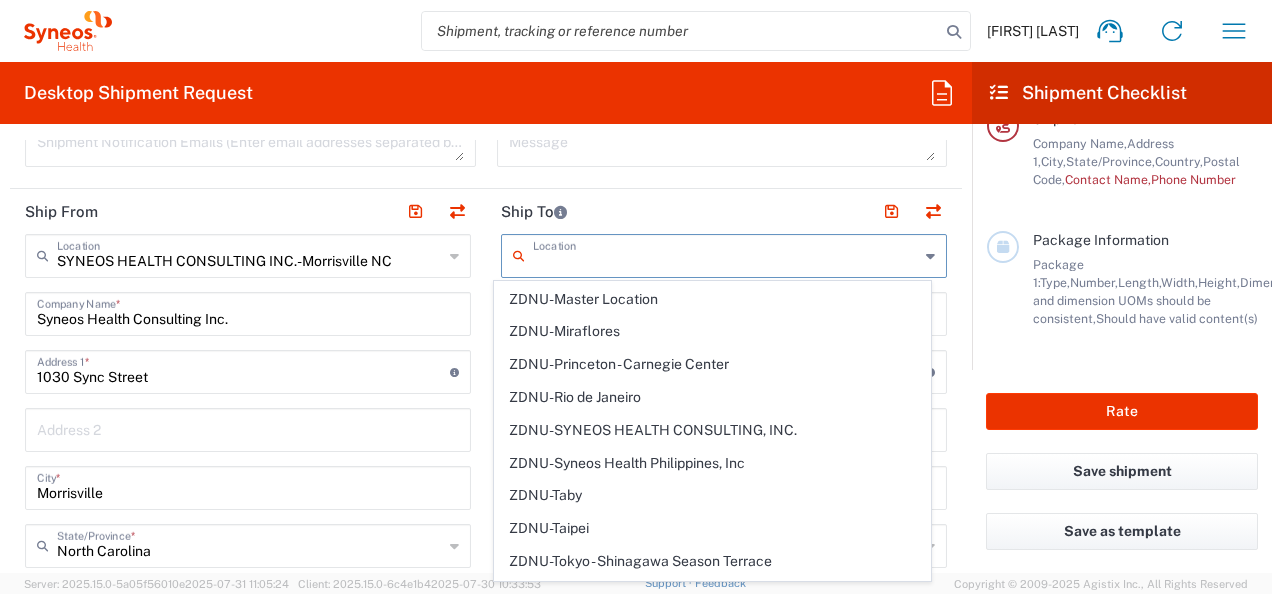 scroll, scrollTop: 0, scrollLeft: 0, axis: both 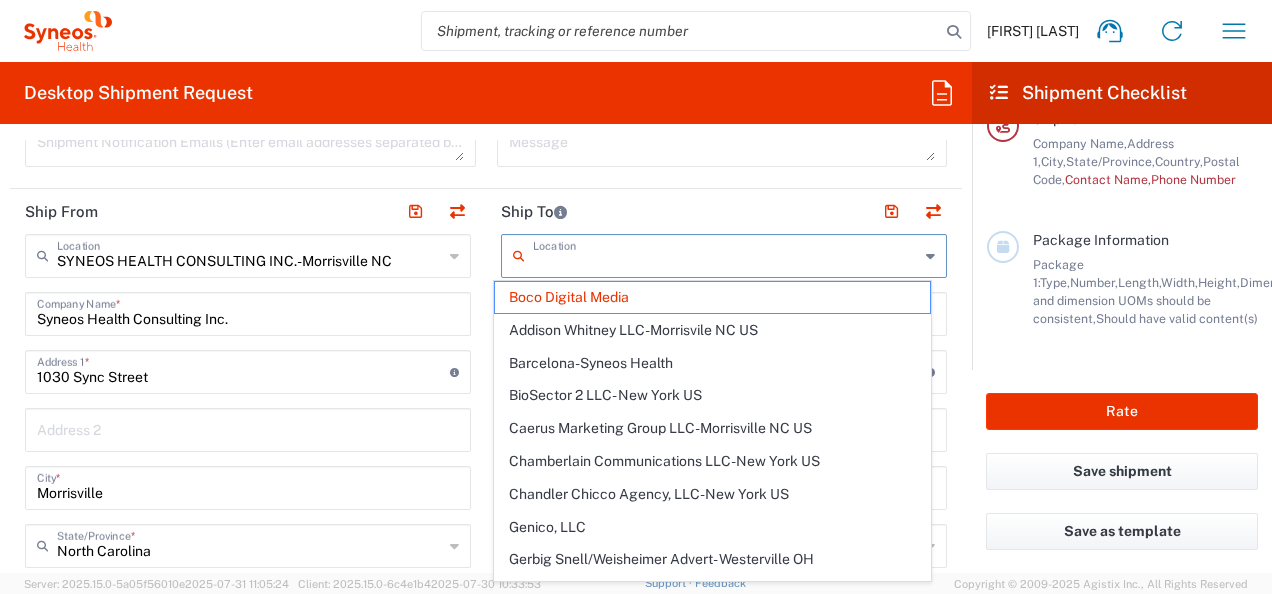 click on "Ship To" 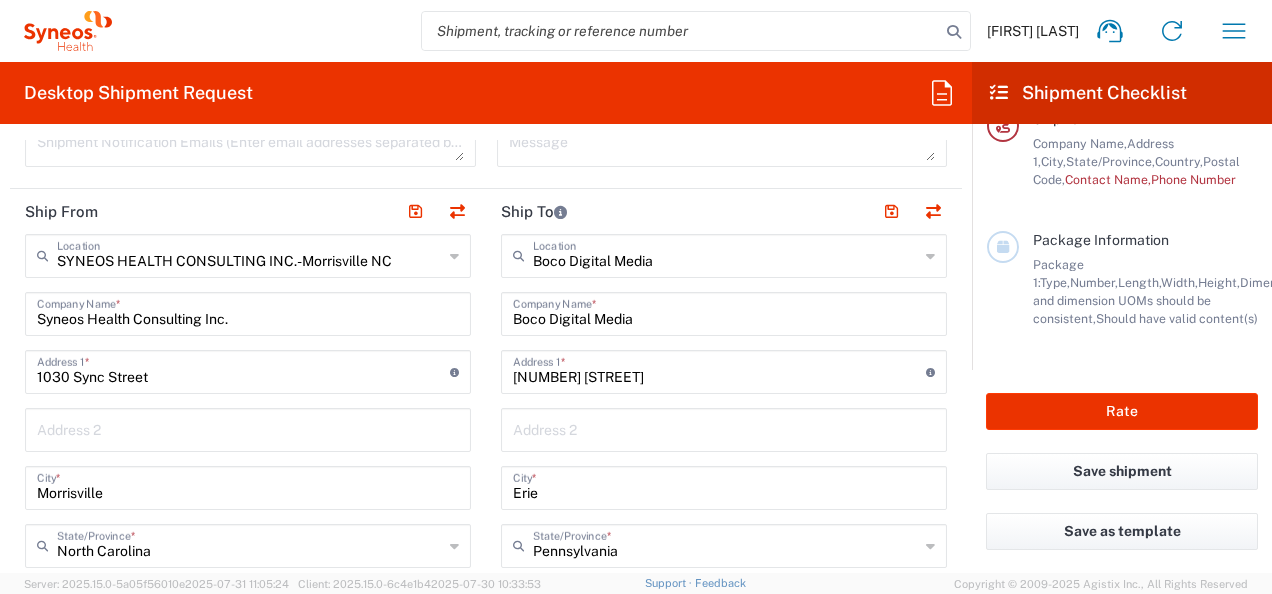click on "Boco Digital Media" at bounding box center [724, 312] 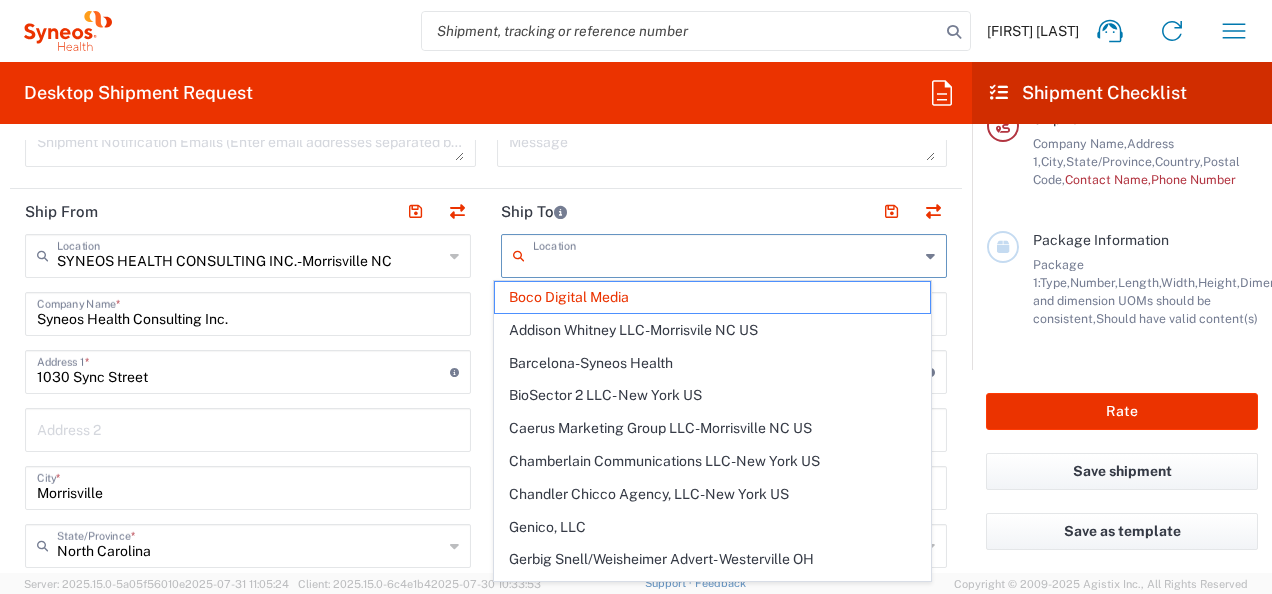 click at bounding box center [726, 254] 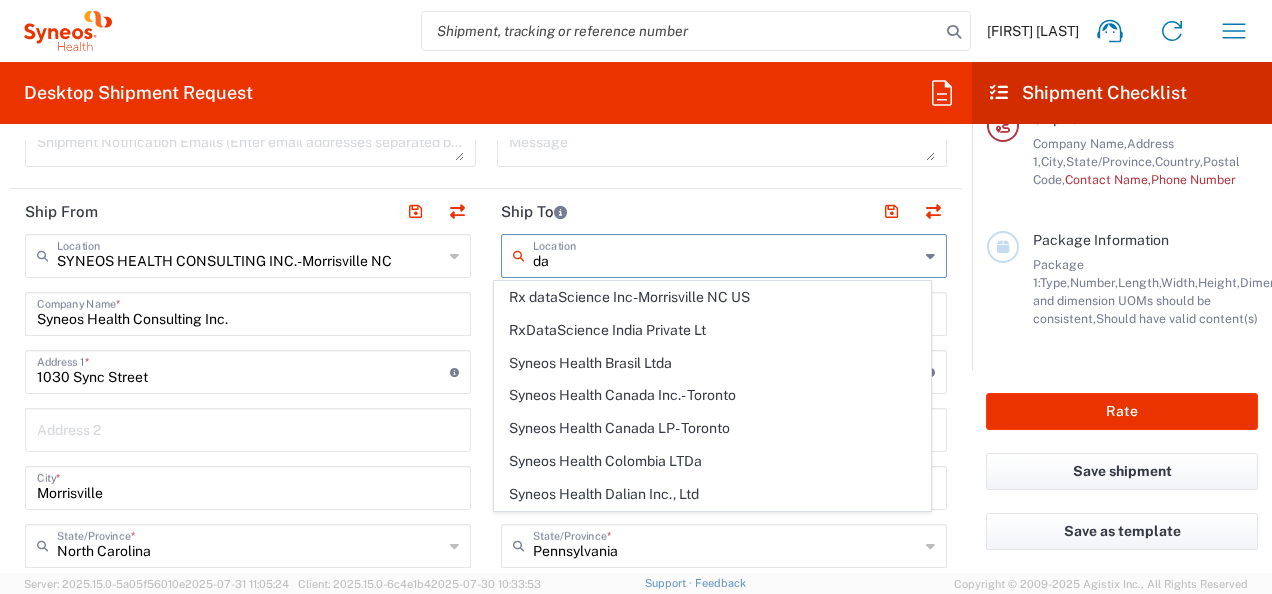 click on "da" at bounding box center [726, 254] 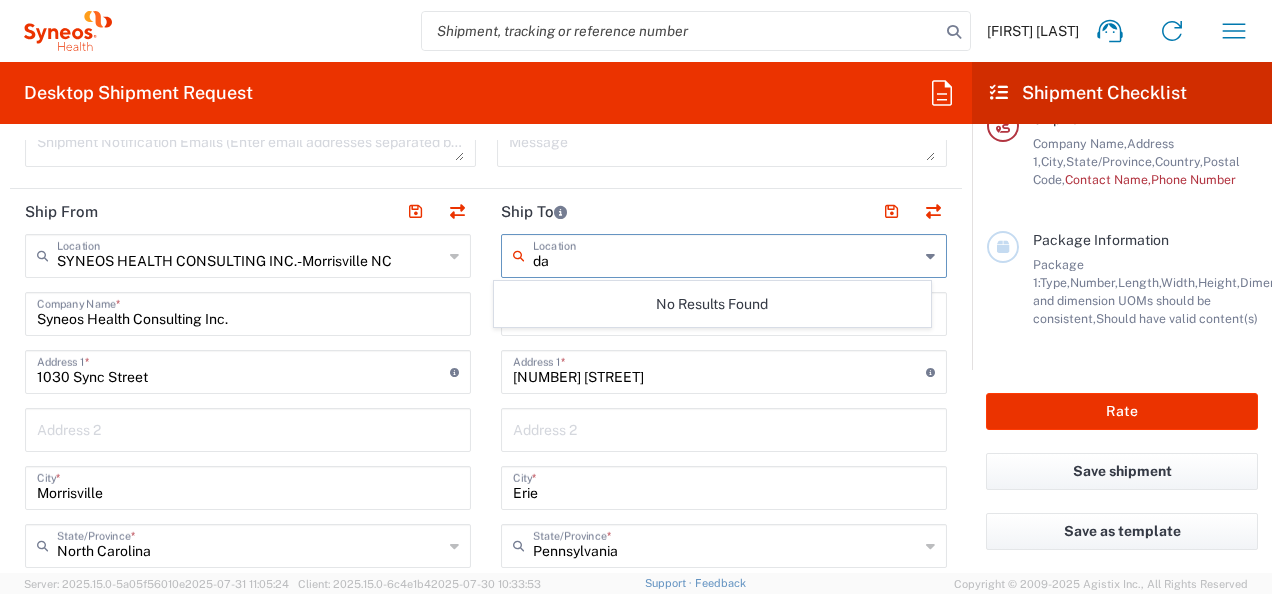 type on "d" 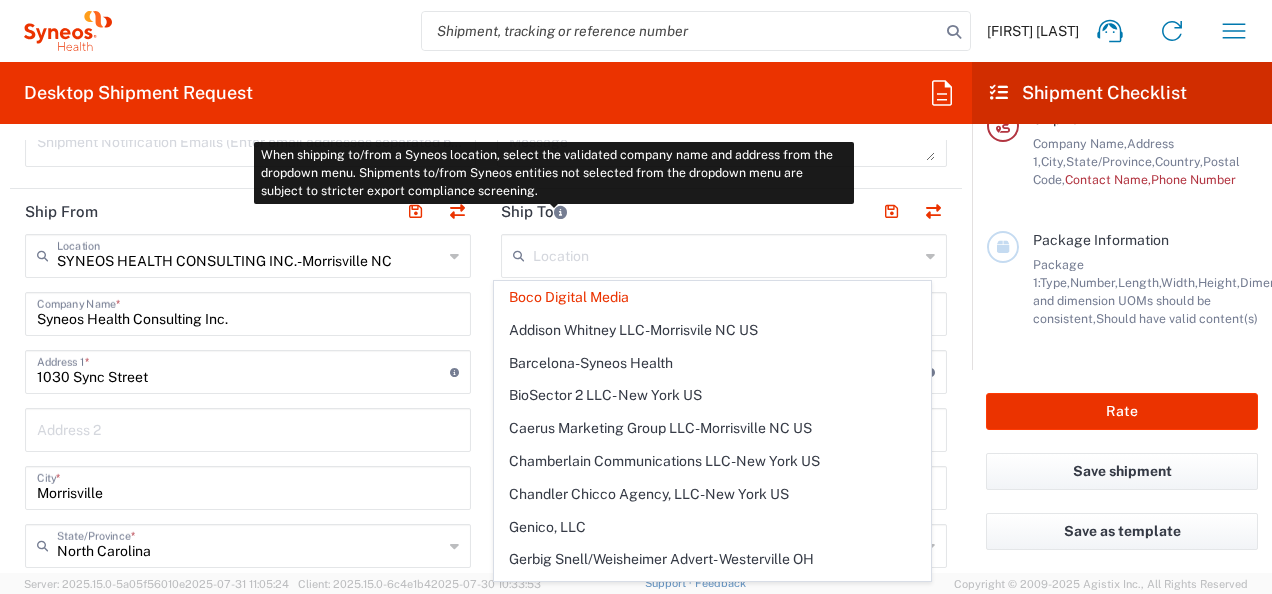 drag, startPoint x: 554, startPoint y: 210, endPoint x: 544, endPoint y: 211, distance: 10.049875 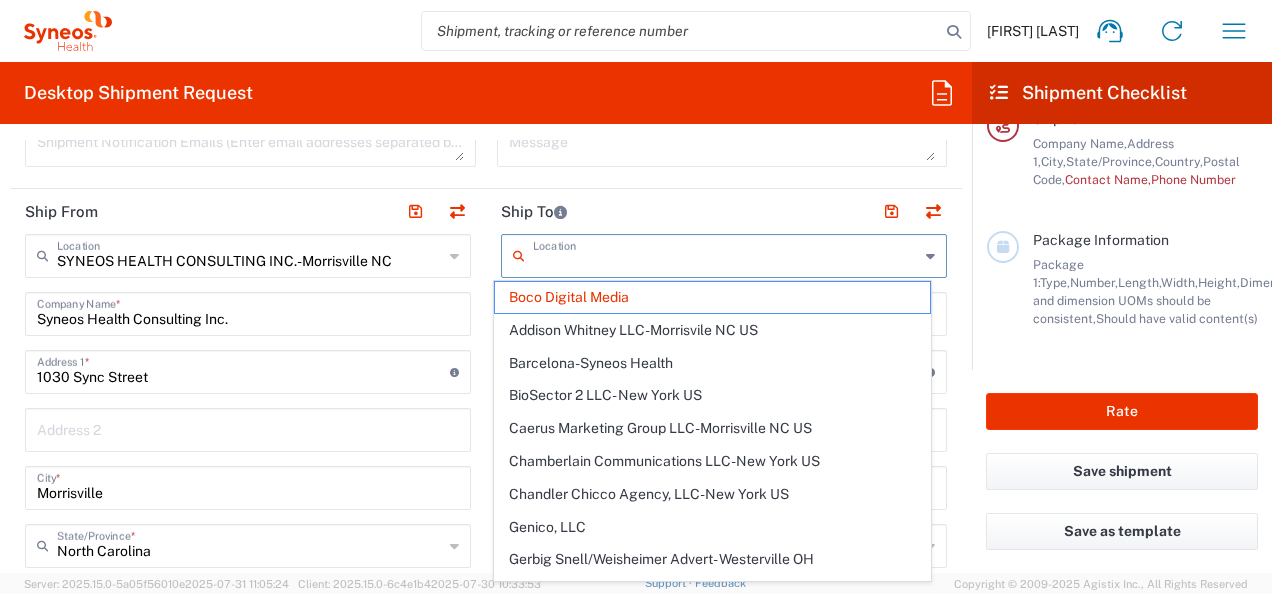 click at bounding box center [726, 254] 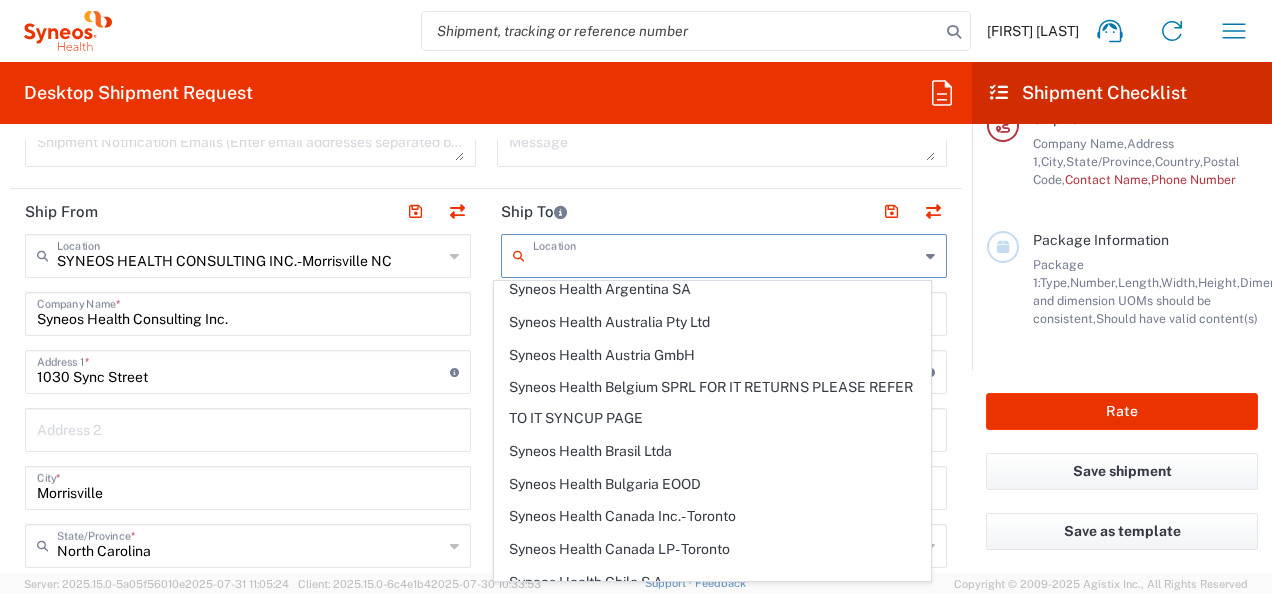 scroll, scrollTop: 0, scrollLeft: 0, axis: both 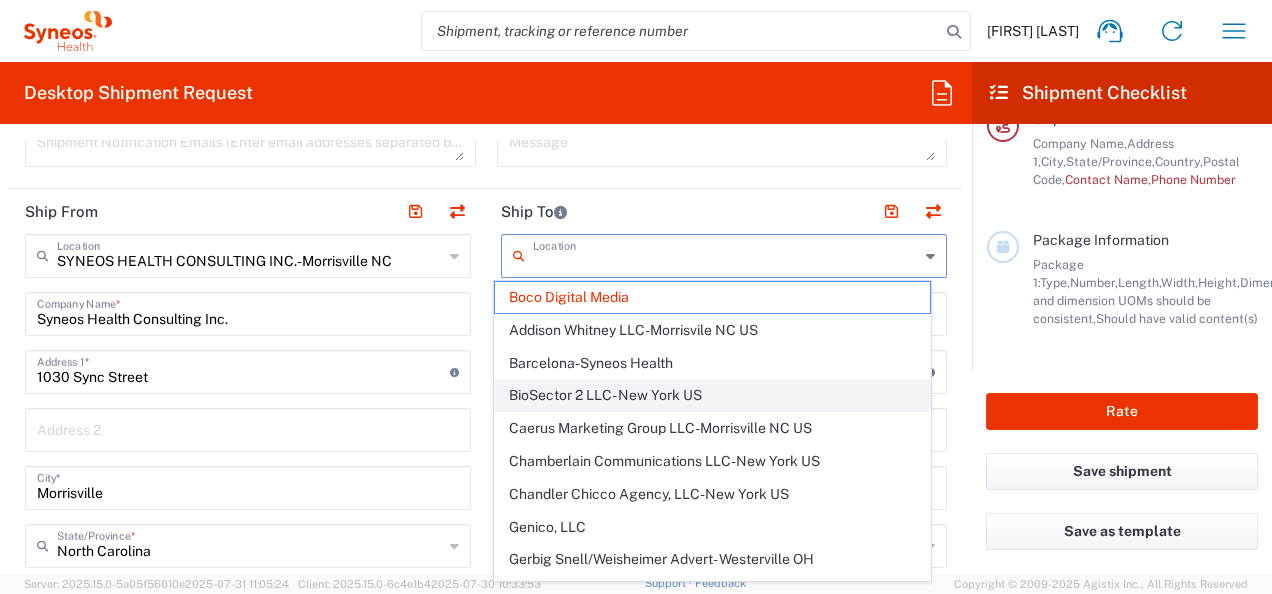 click on "BioSector 2 LLC- New York US" 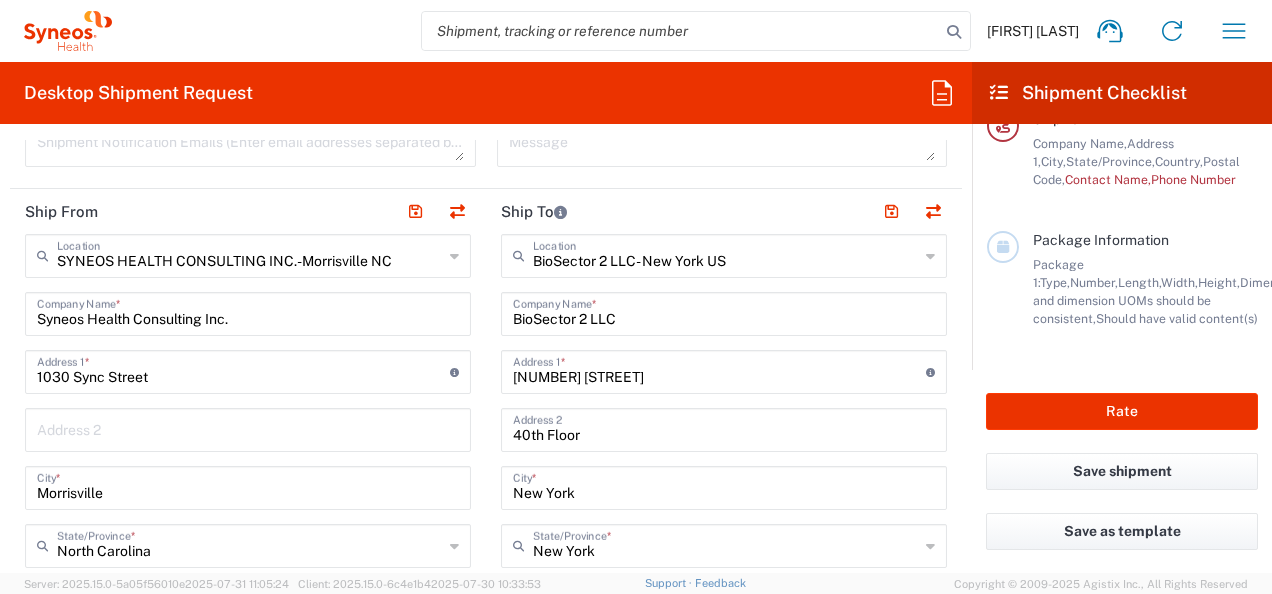 click on "BioSector 2 LLC" at bounding box center (724, 312) 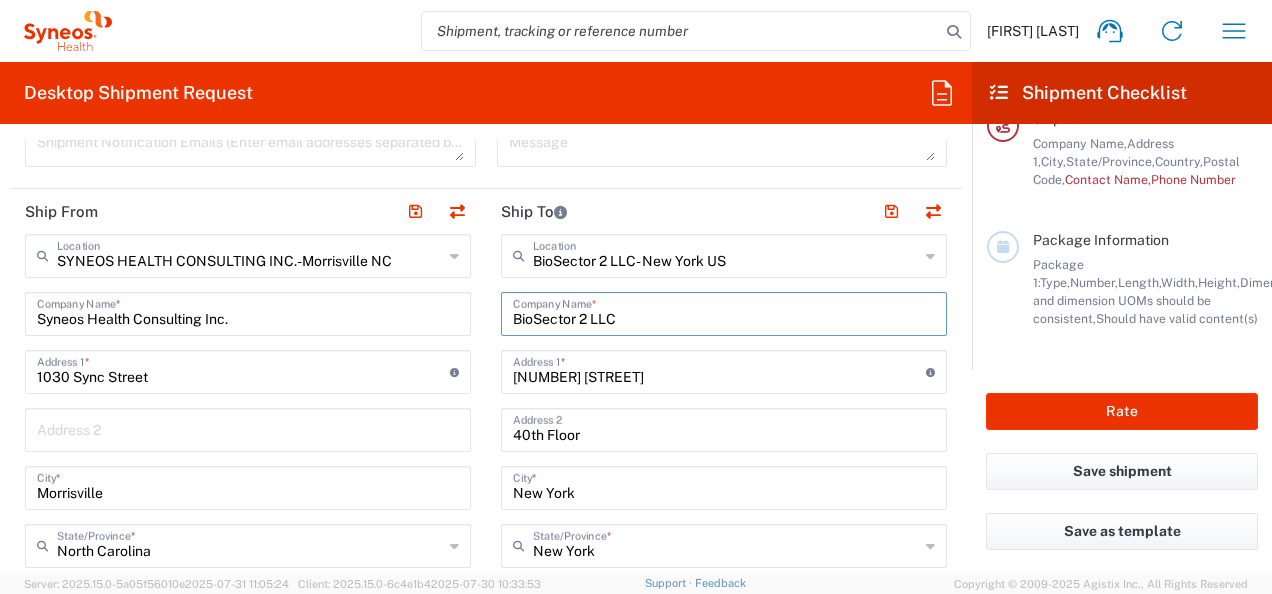 click on "BioSector 2 LLC" at bounding box center [724, 312] 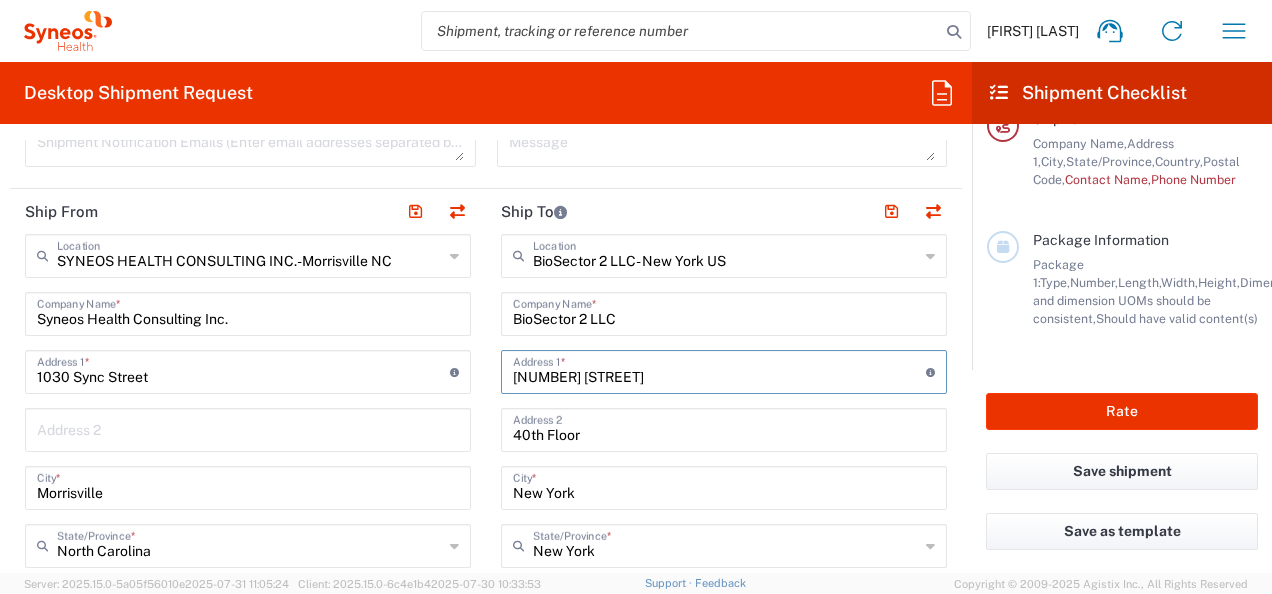 click on "[NUMBER] [STREET]" at bounding box center [719, 370] 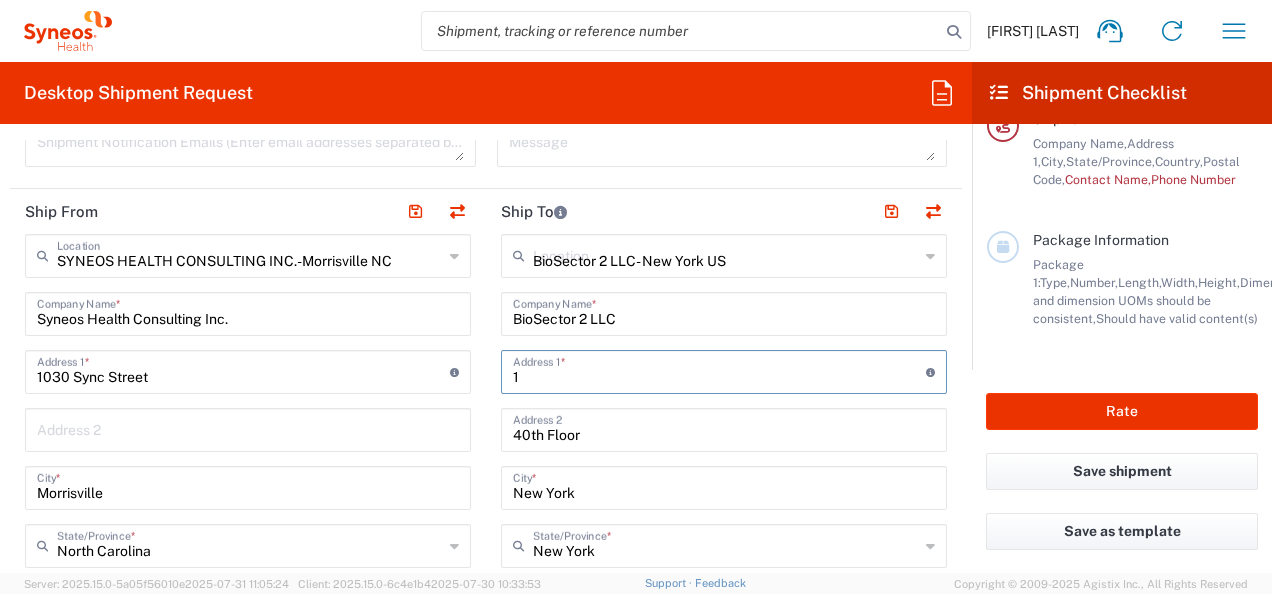 type 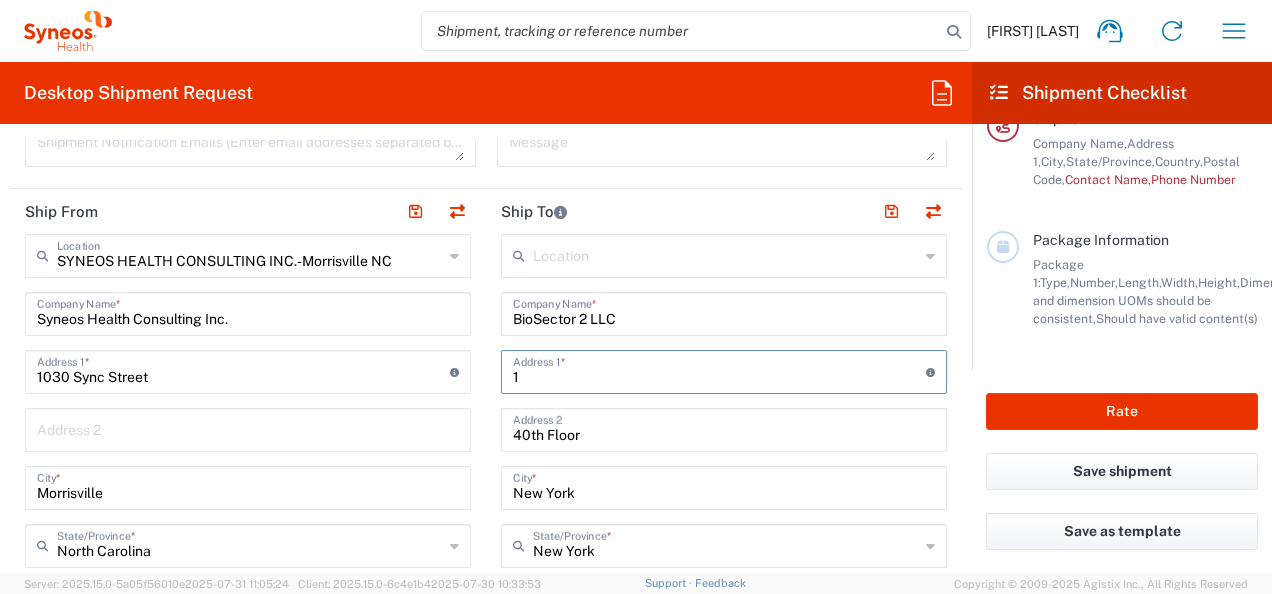 type on "[NUMBER] [STREET]" 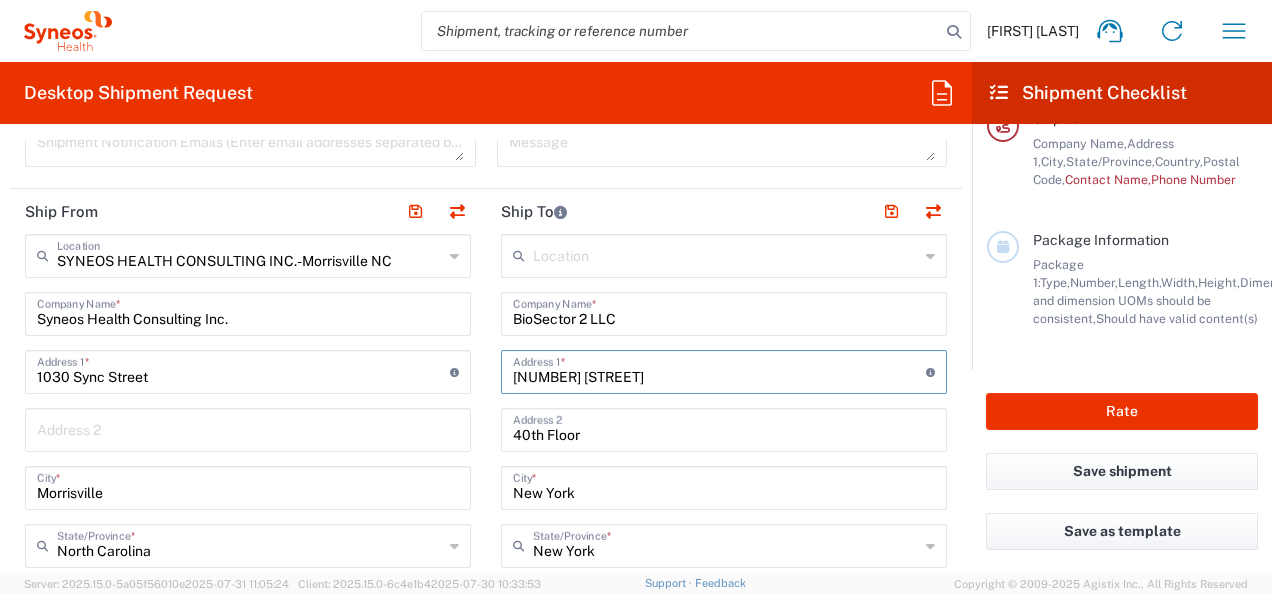 type on "[PHONE]" 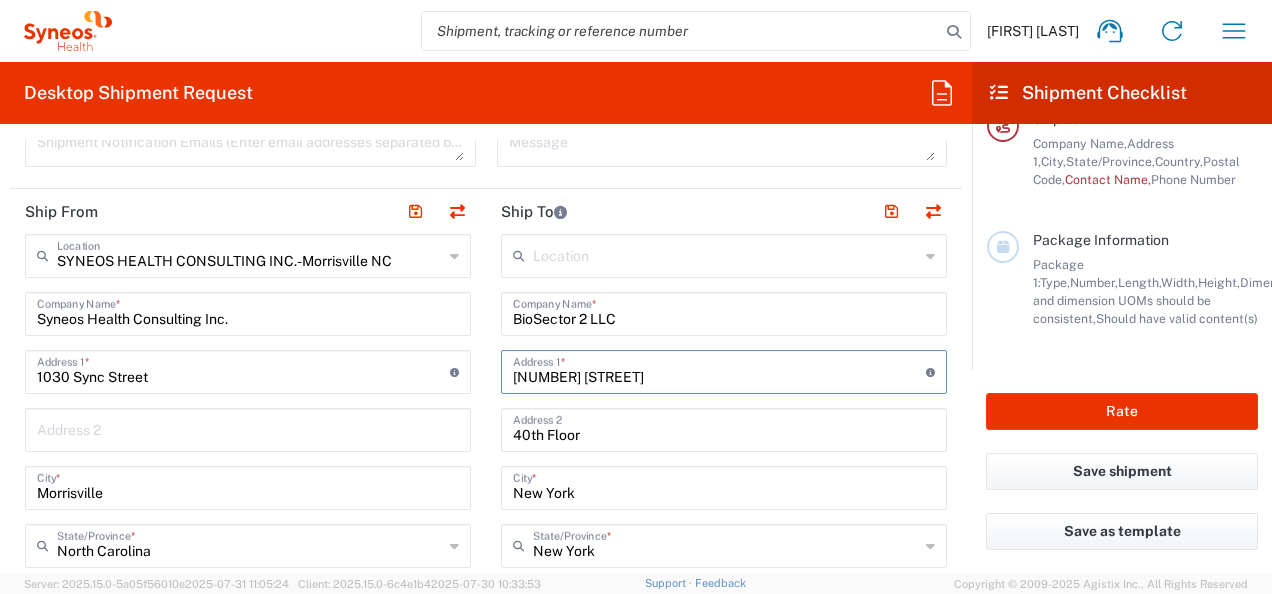 click on "40th Floor" at bounding box center (724, 428) 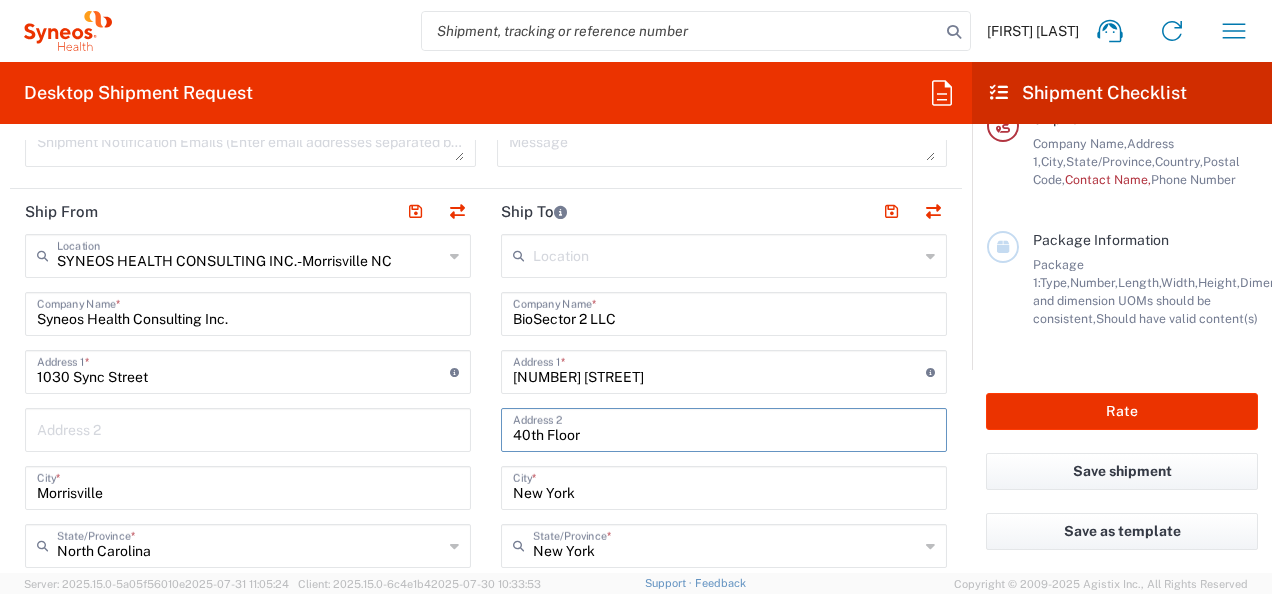 click on "40th Floor" at bounding box center [724, 428] 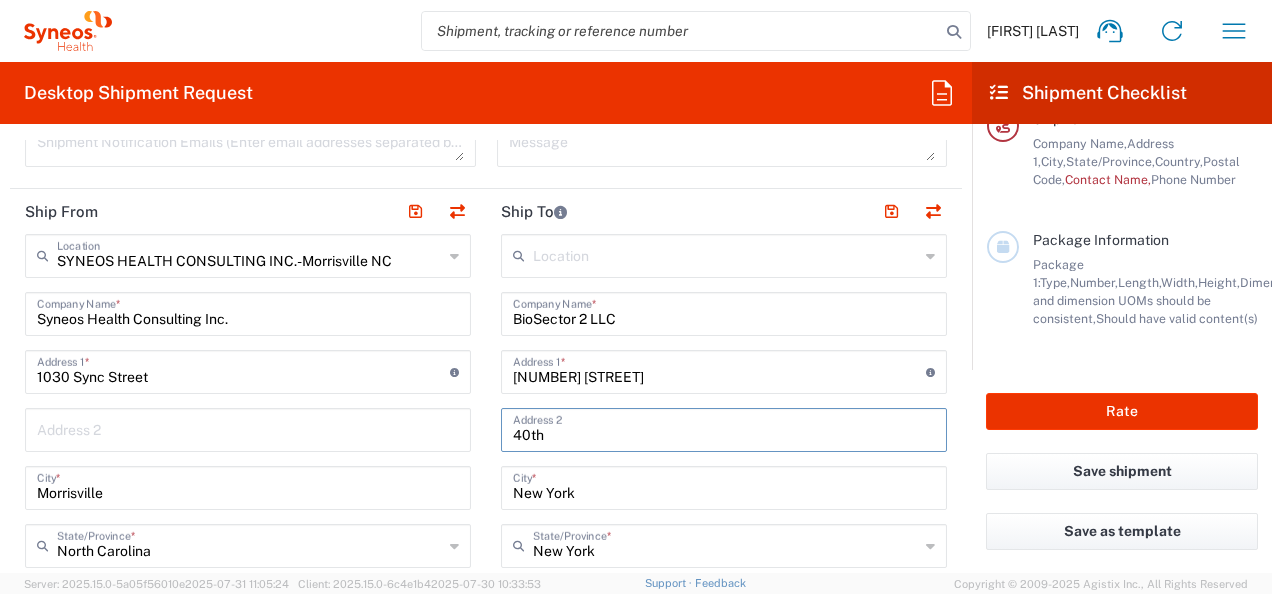 type on "40th" 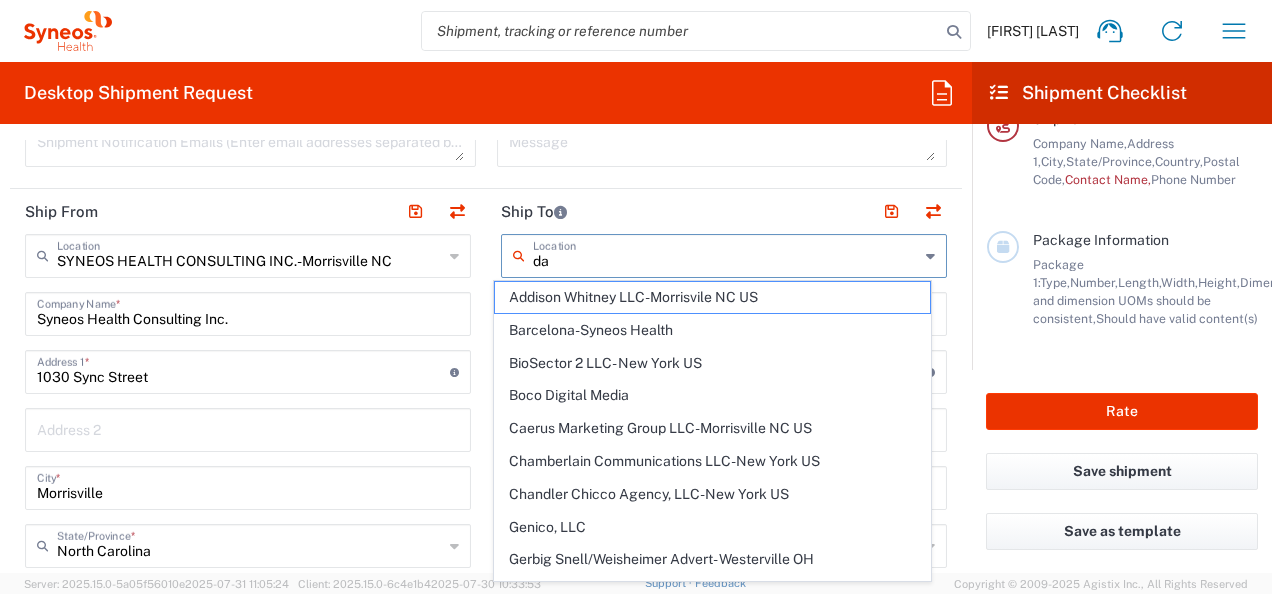 type on "d" 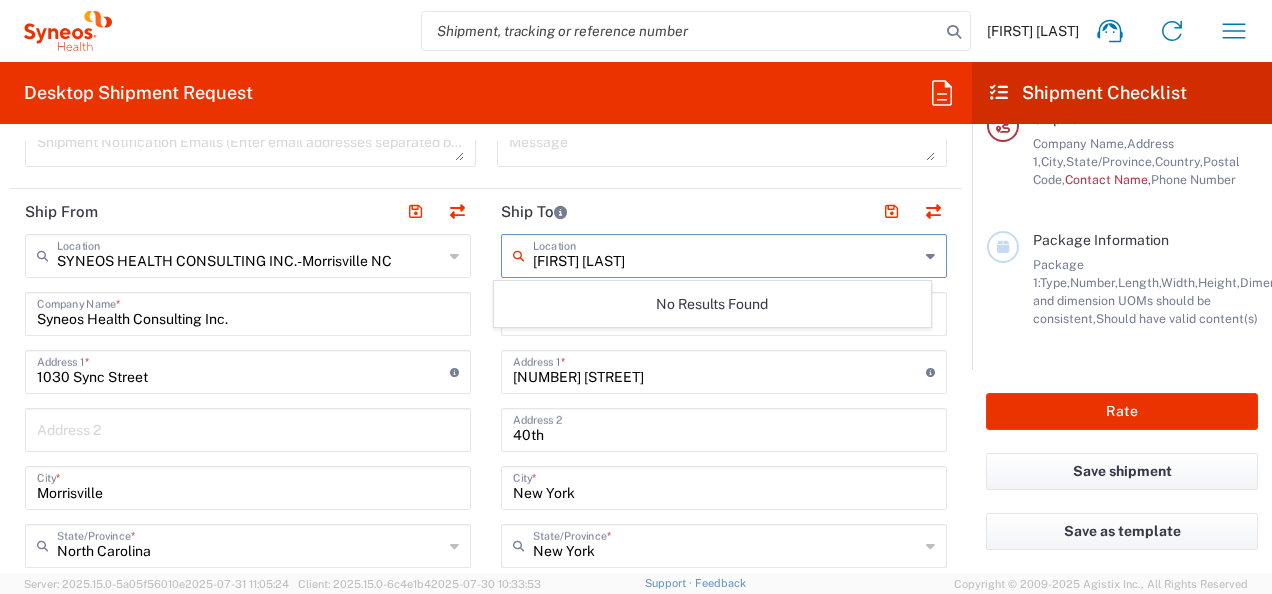 type on "[FIRST] [LAST]" 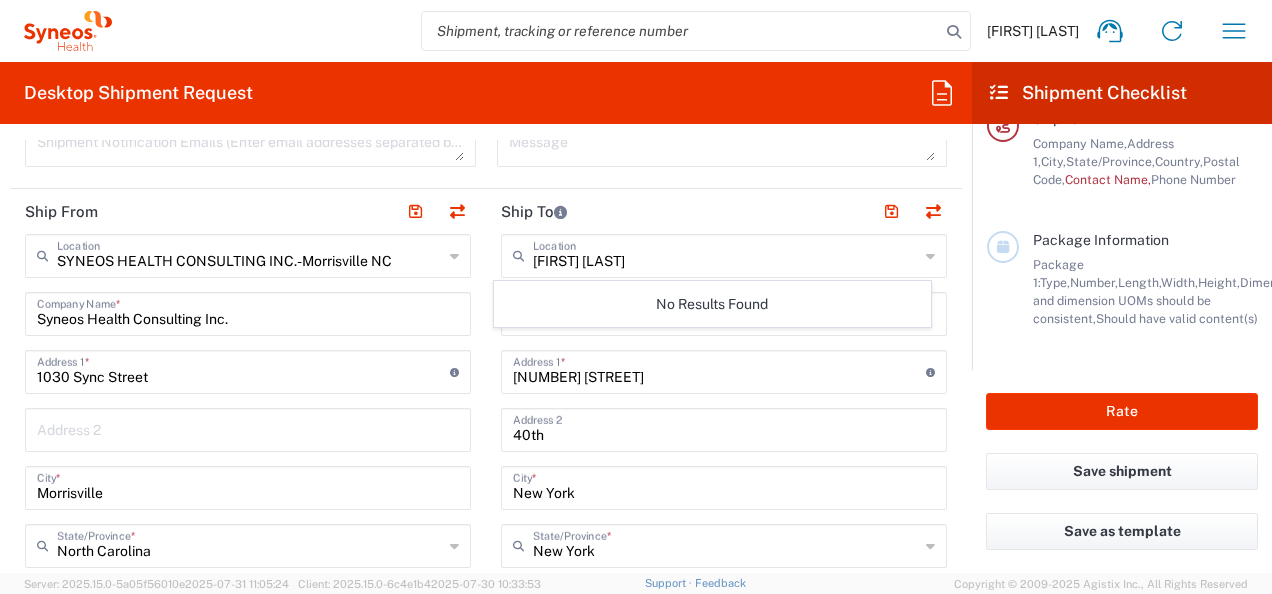 click on "No Results Found" 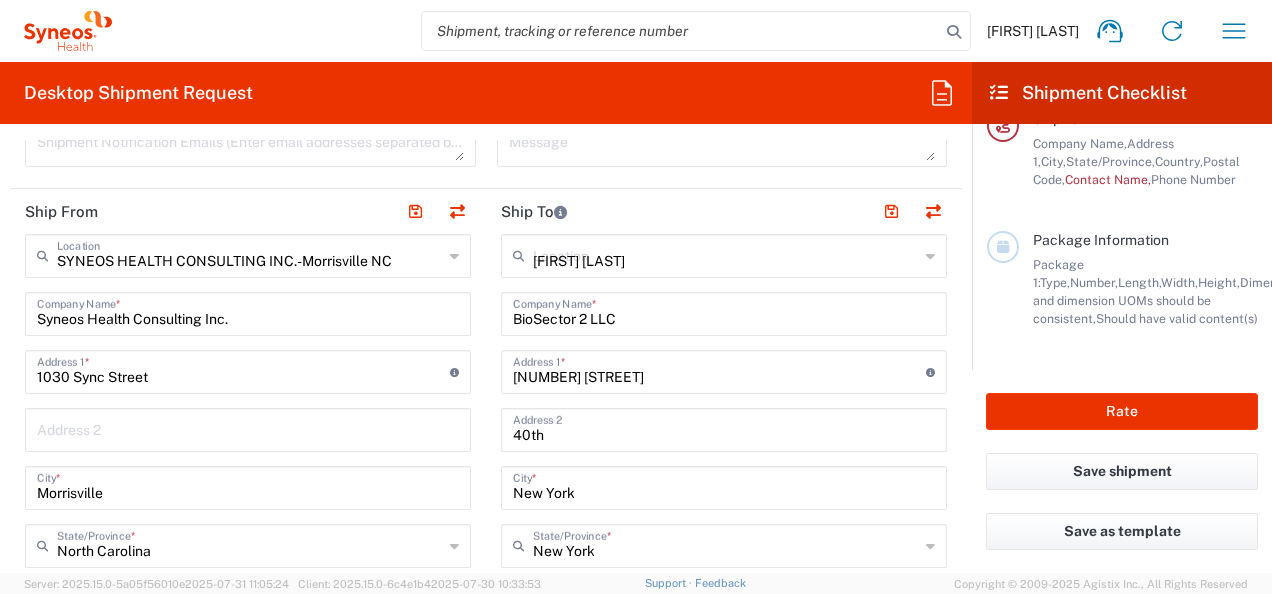 type 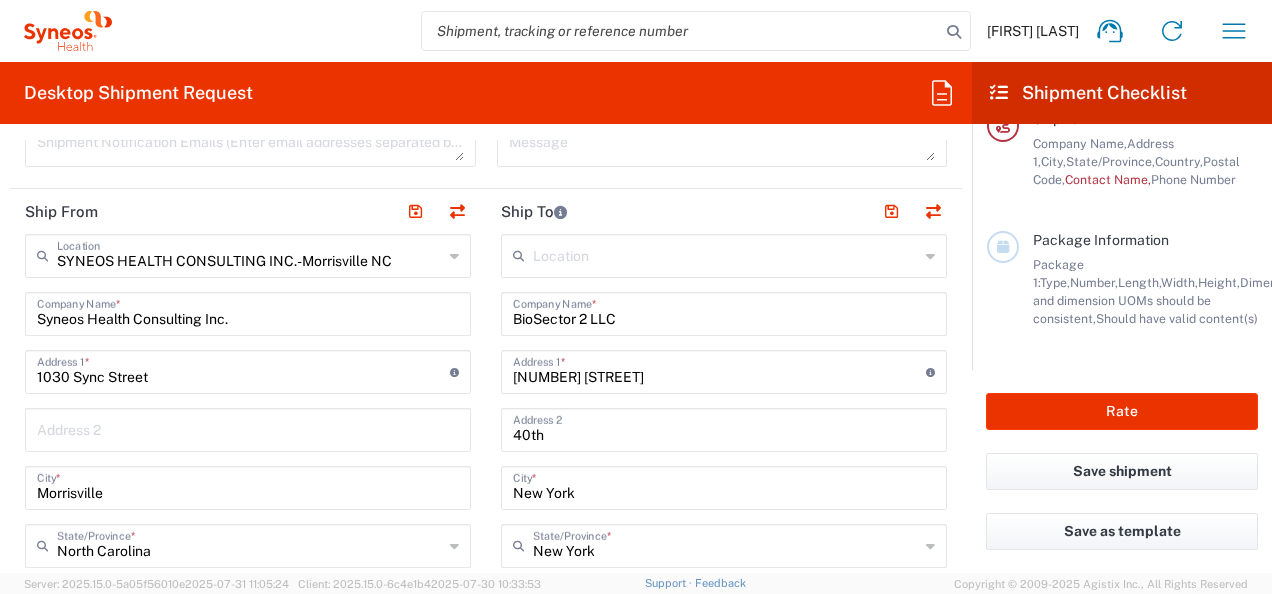 click on "BioSector 2 LLC" at bounding box center [724, 312] 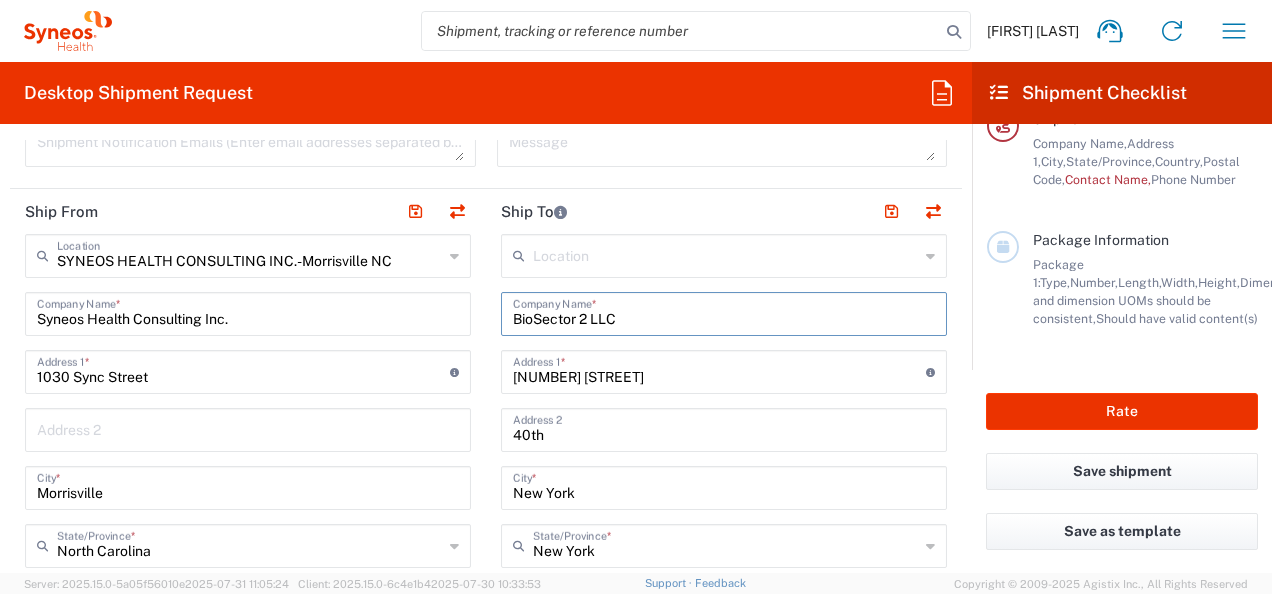 click on "BioSector 2 LLC" at bounding box center (724, 312) 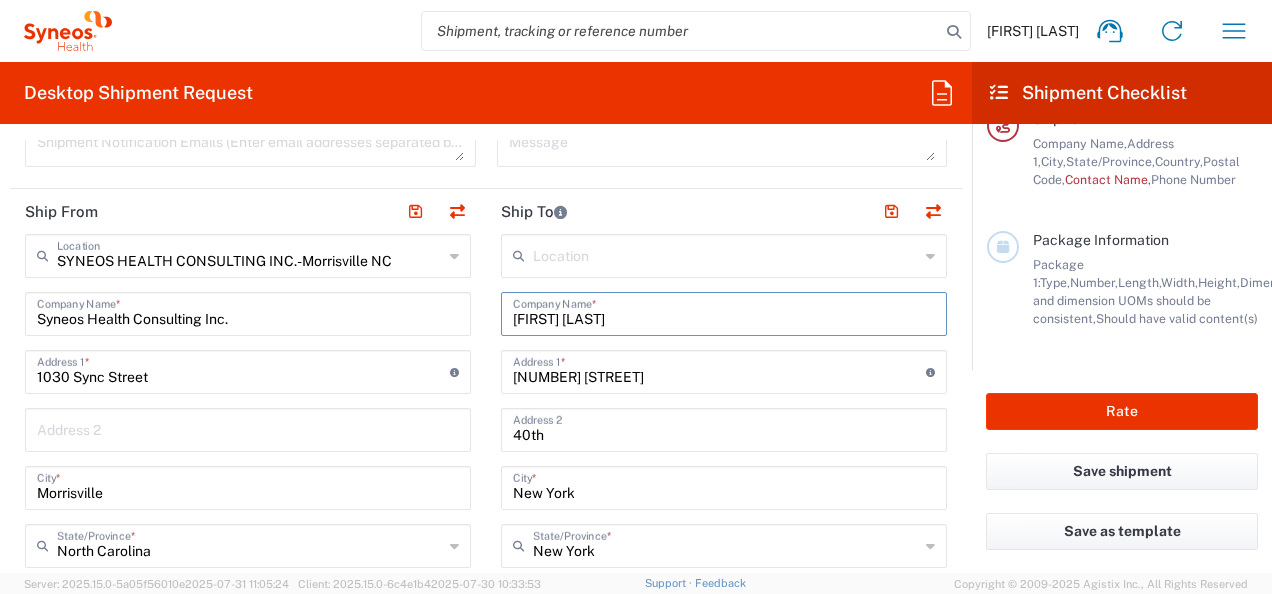 type on "[FIRST] [LAST]" 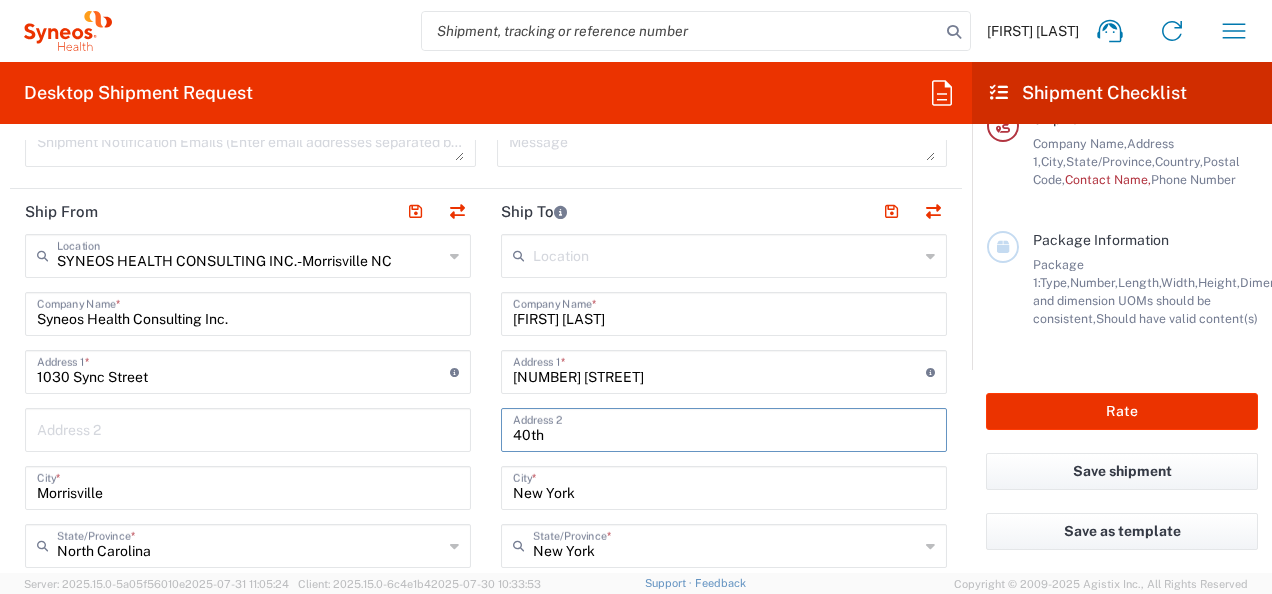 click on "40th" at bounding box center (724, 428) 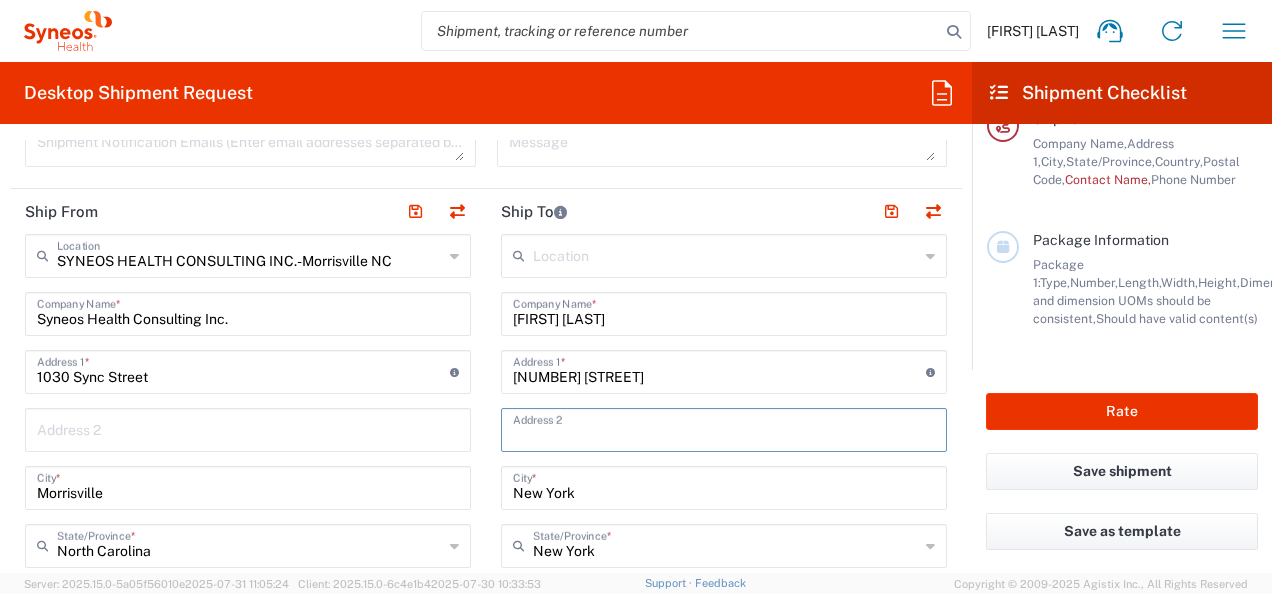 type 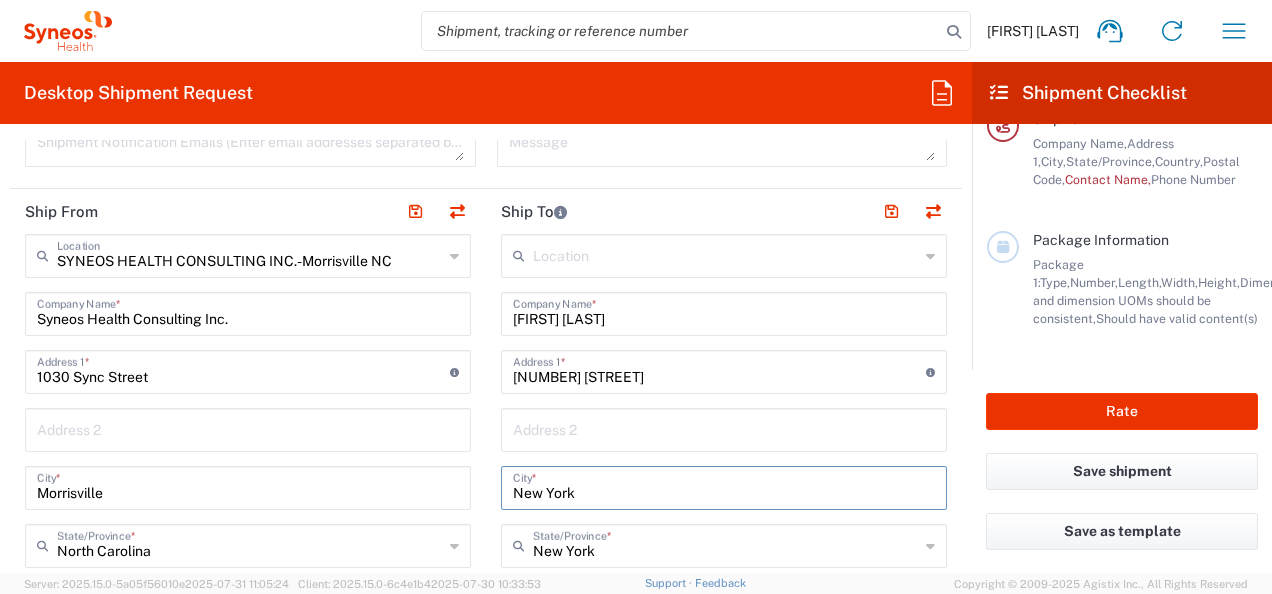 click on "New York" at bounding box center (724, 486) 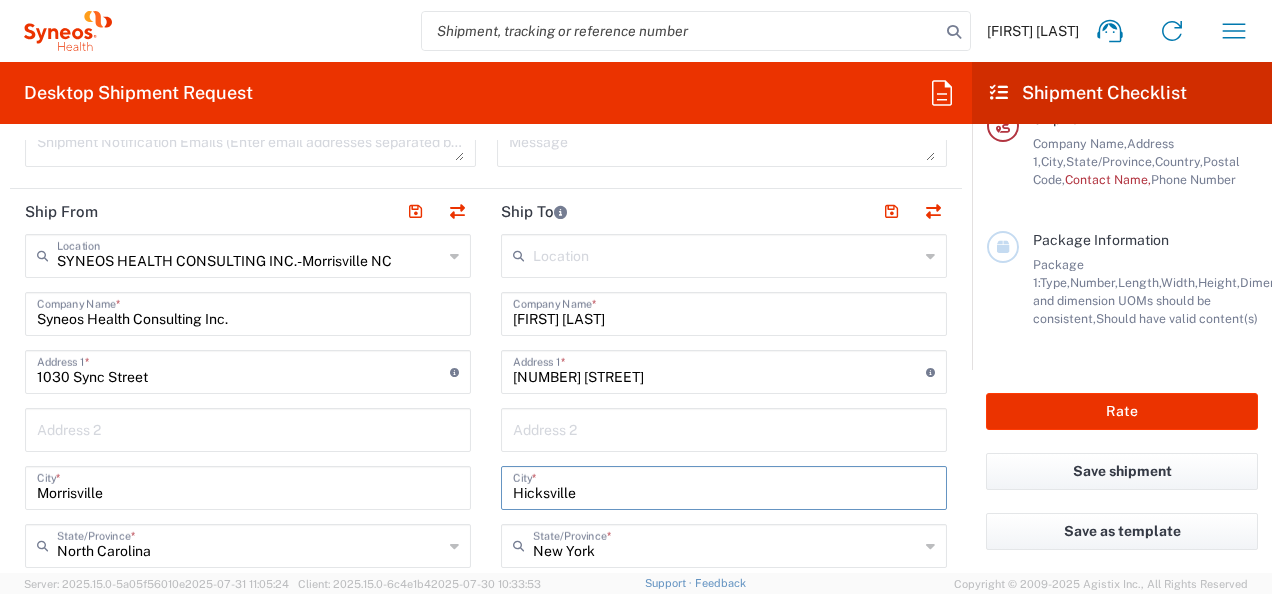 type on "Hicksville" 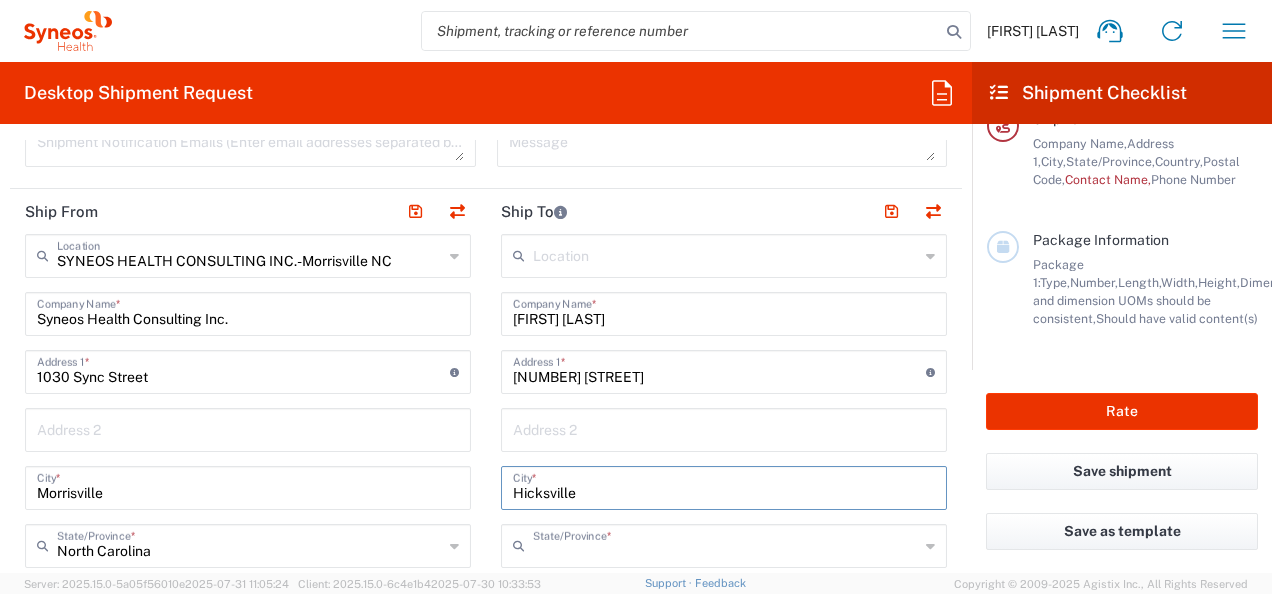 drag, startPoint x: 614, startPoint y: 552, endPoint x: 1271, endPoint y: 188, distance: 751.0959 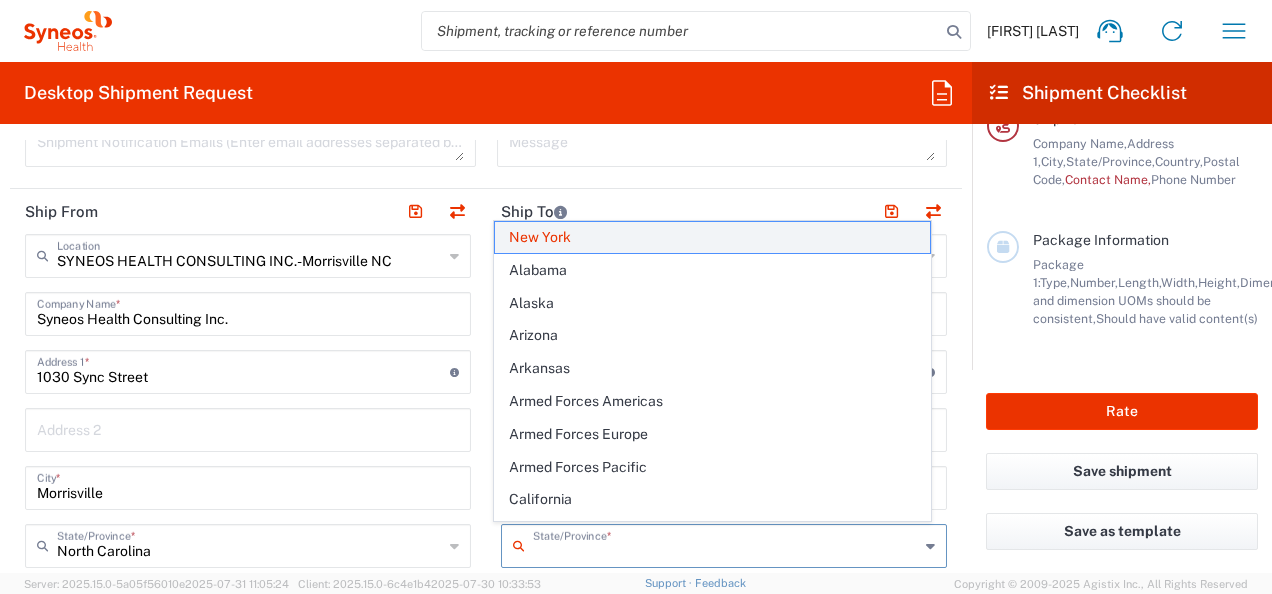 click on "New York" 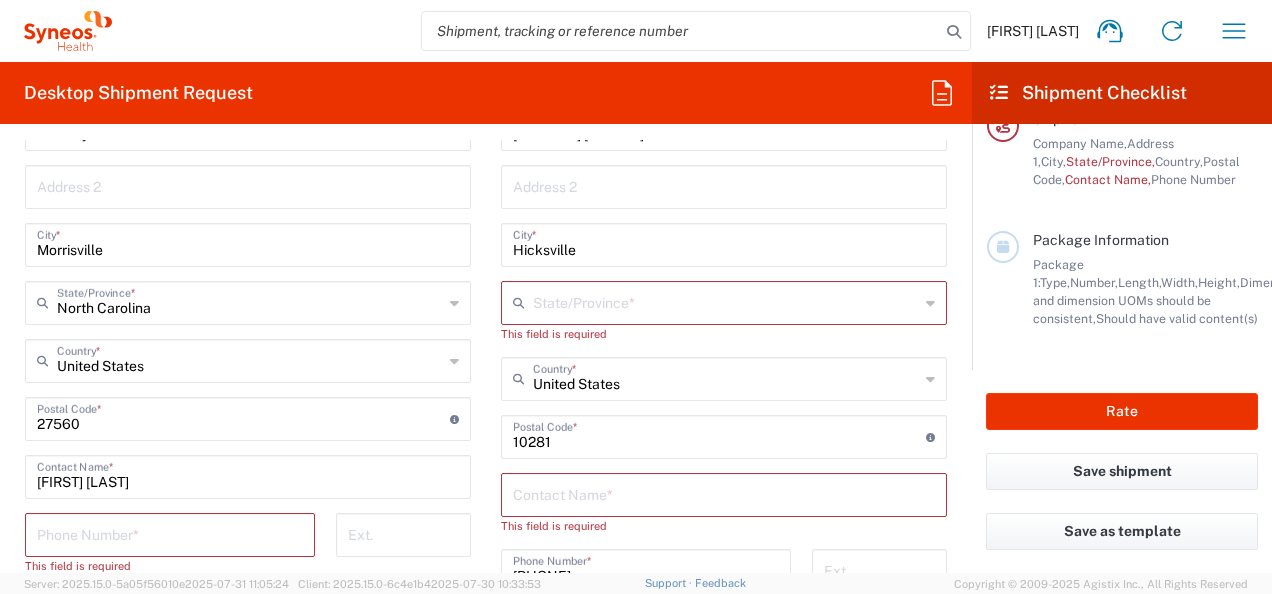 scroll, scrollTop: 987, scrollLeft: 0, axis: vertical 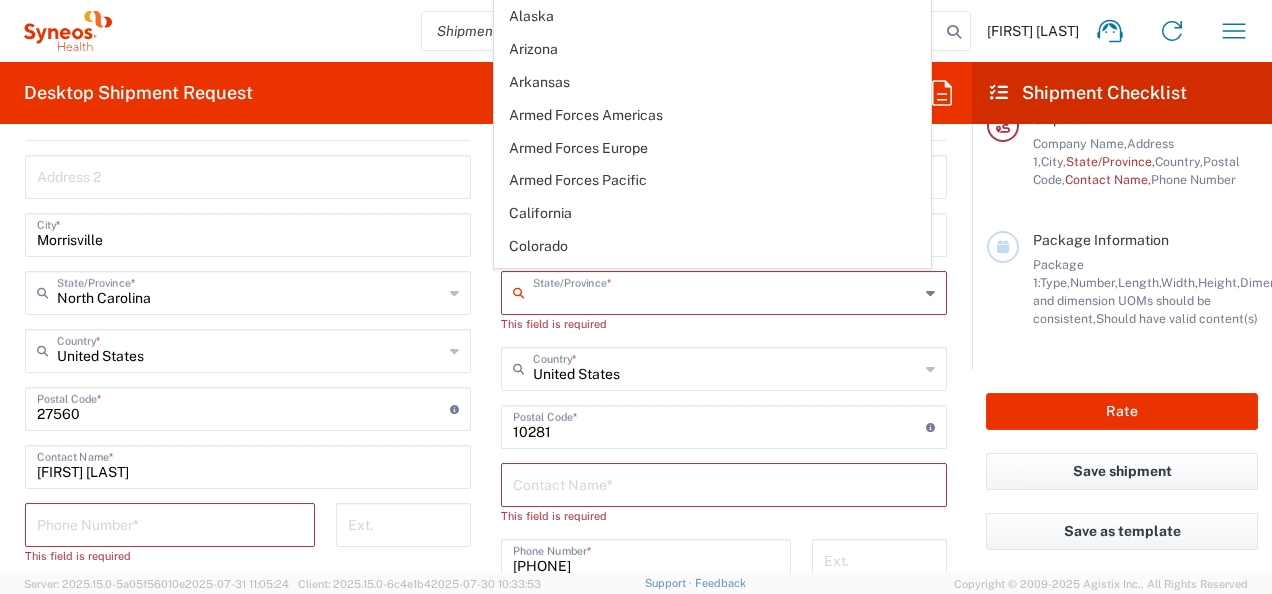 click at bounding box center (726, 291) 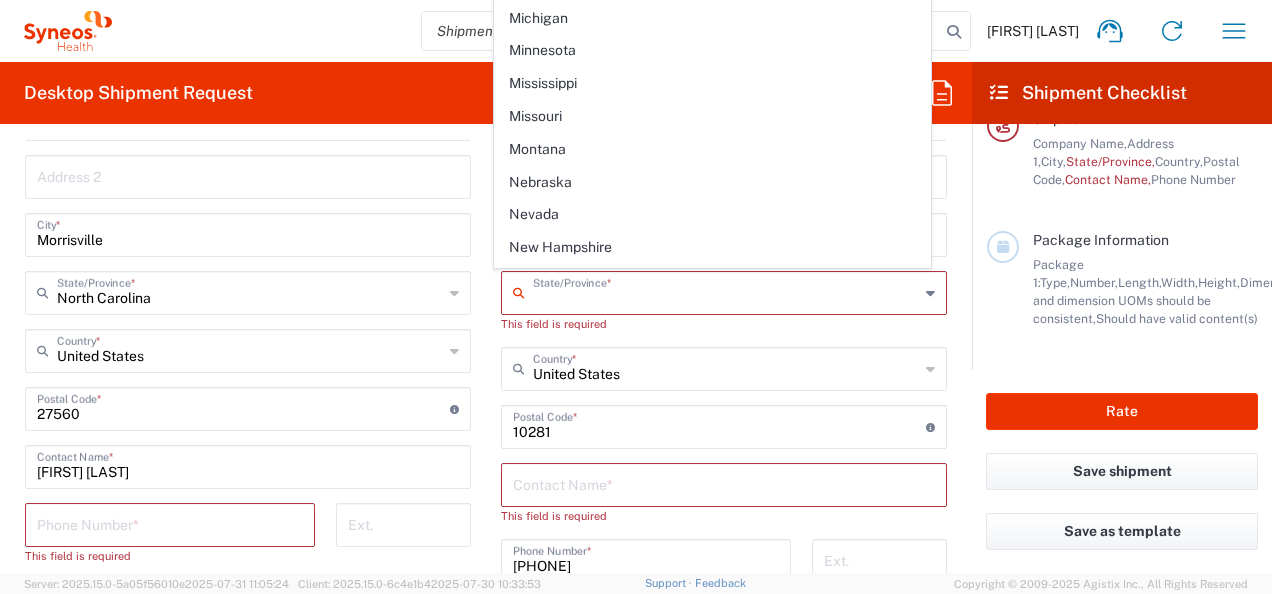 scroll, scrollTop: 873, scrollLeft: 0, axis: vertical 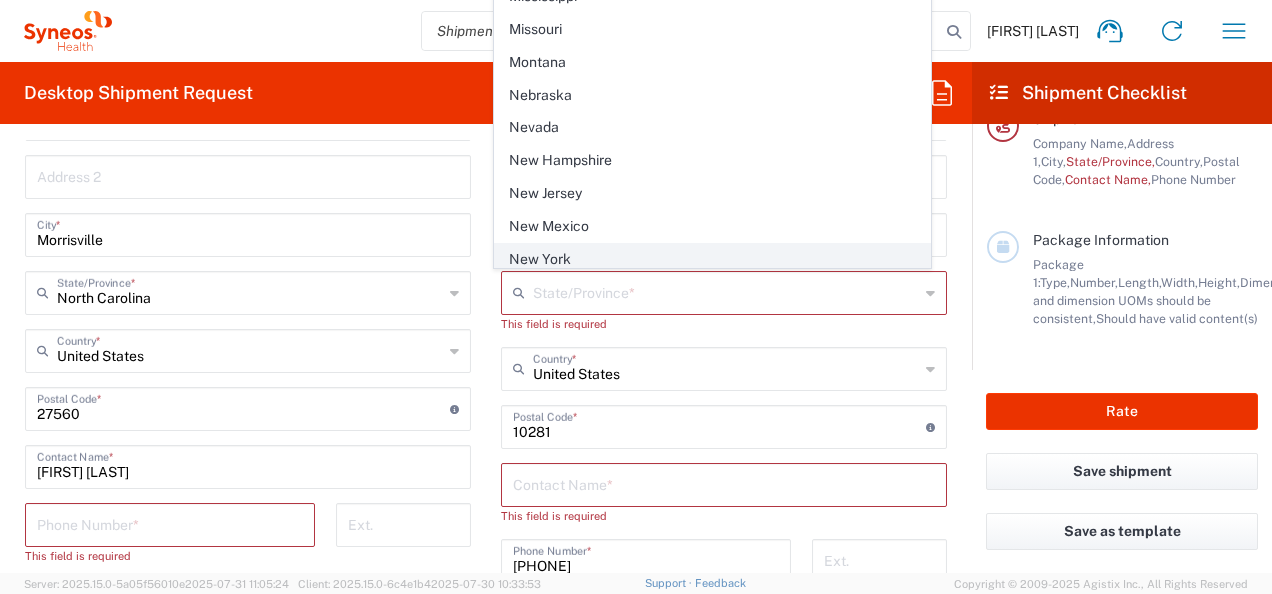 click on "New York" 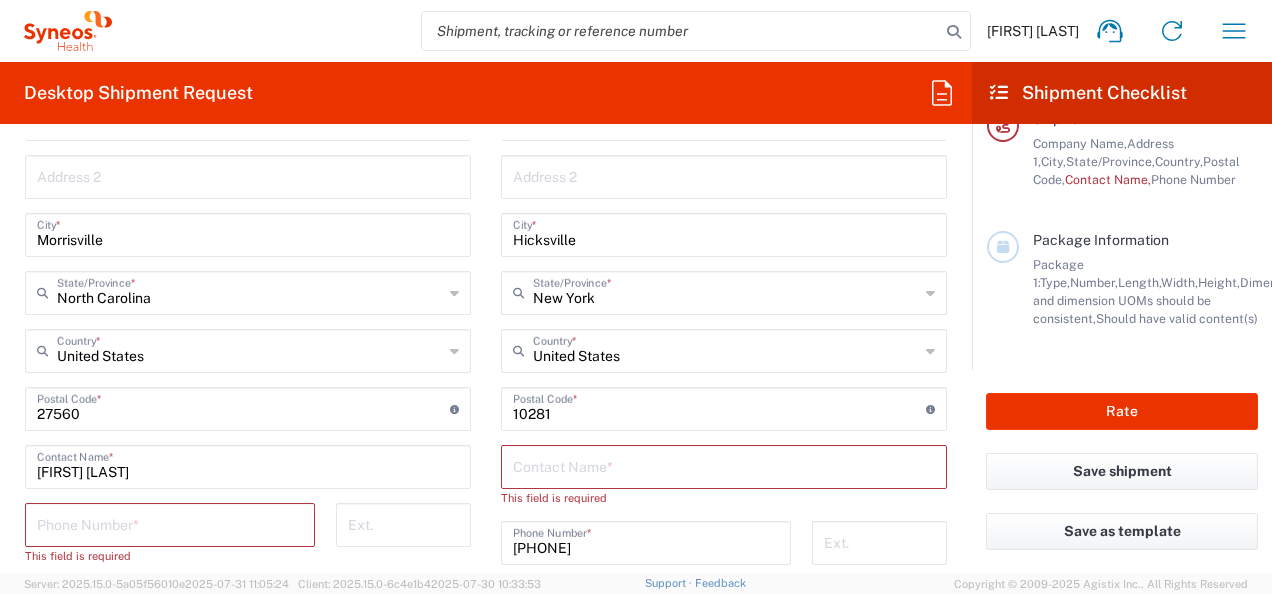 click at bounding box center [719, 407] 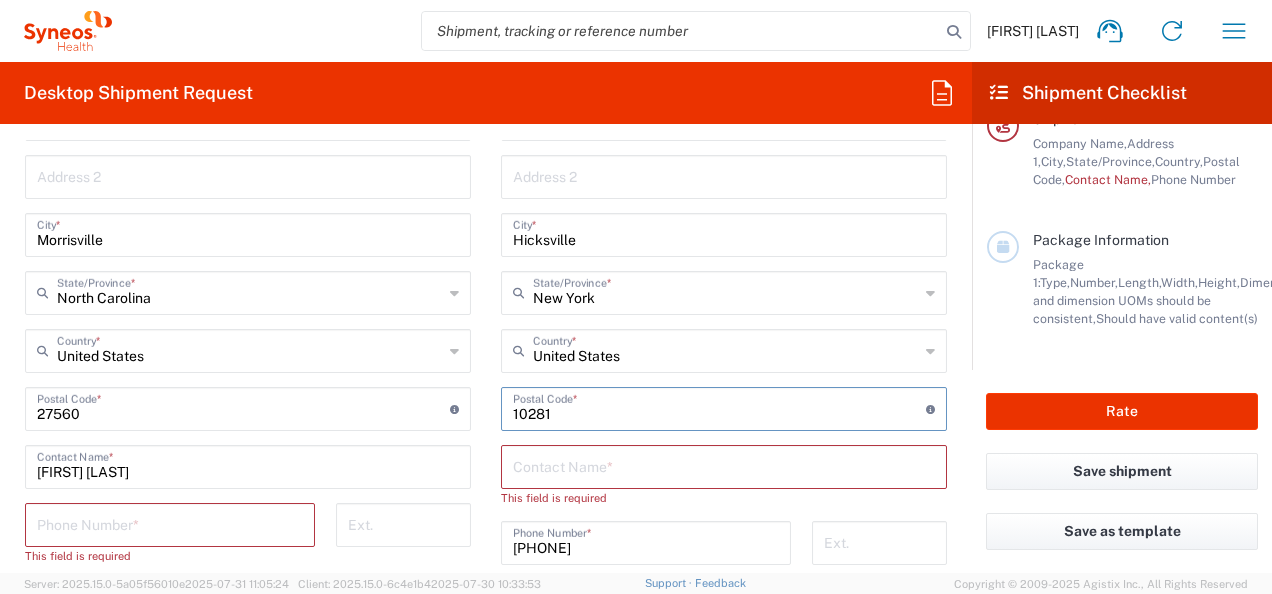 click at bounding box center [719, 407] 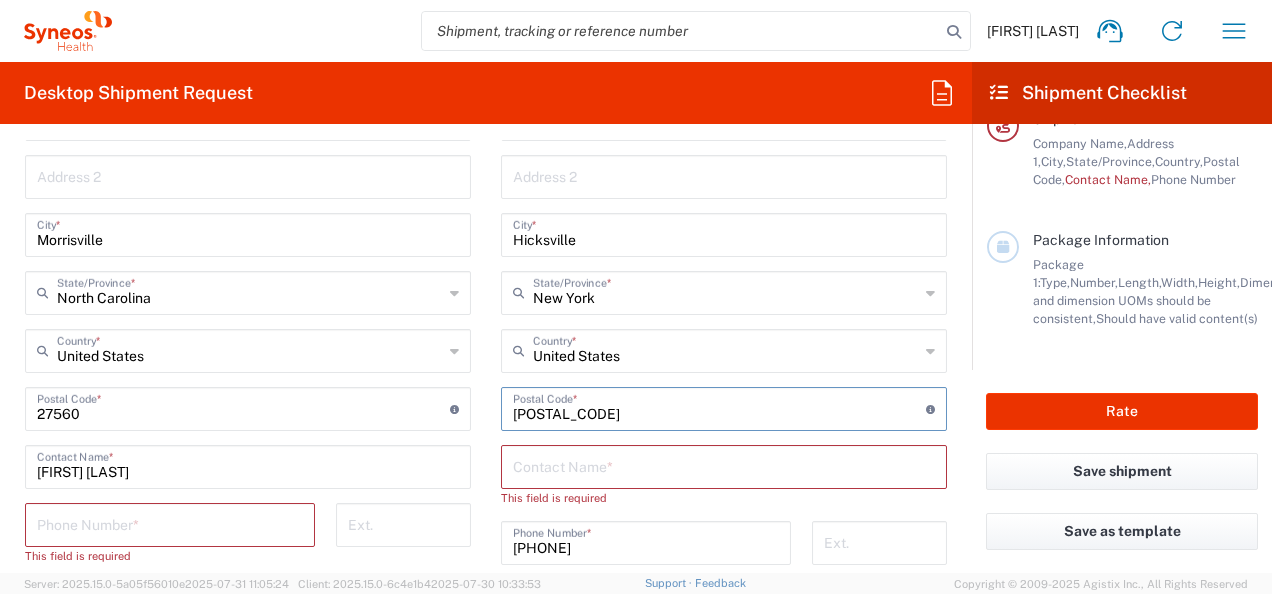 type on "[POSTAL_CODE]" 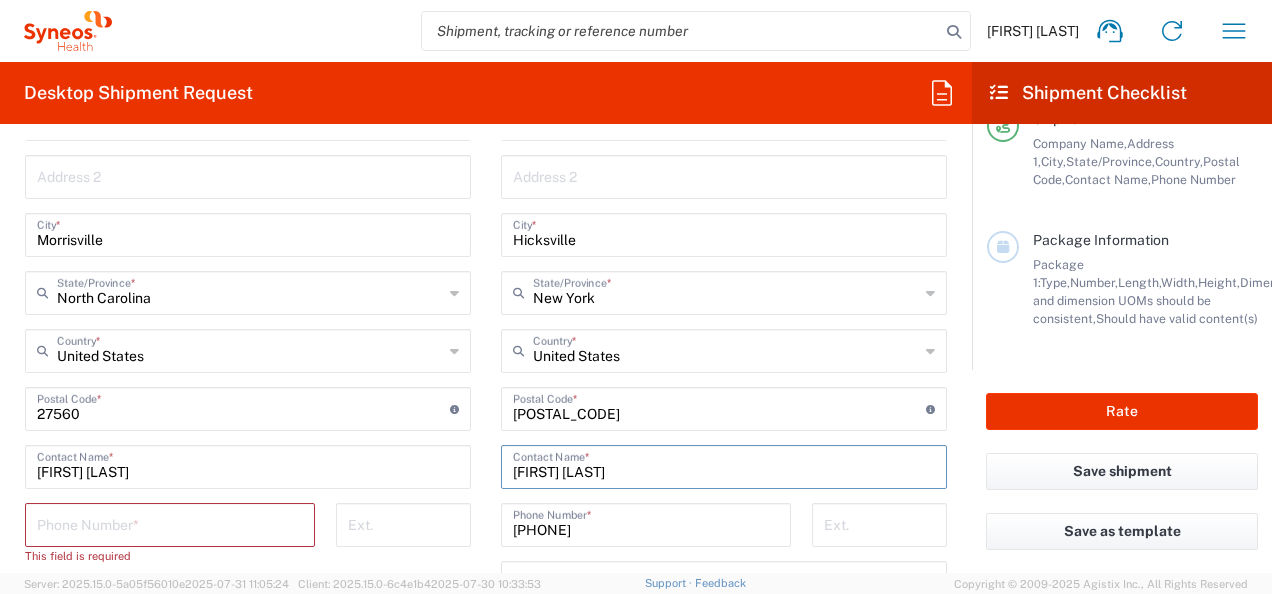 type on "[FIRST] [LAST]" 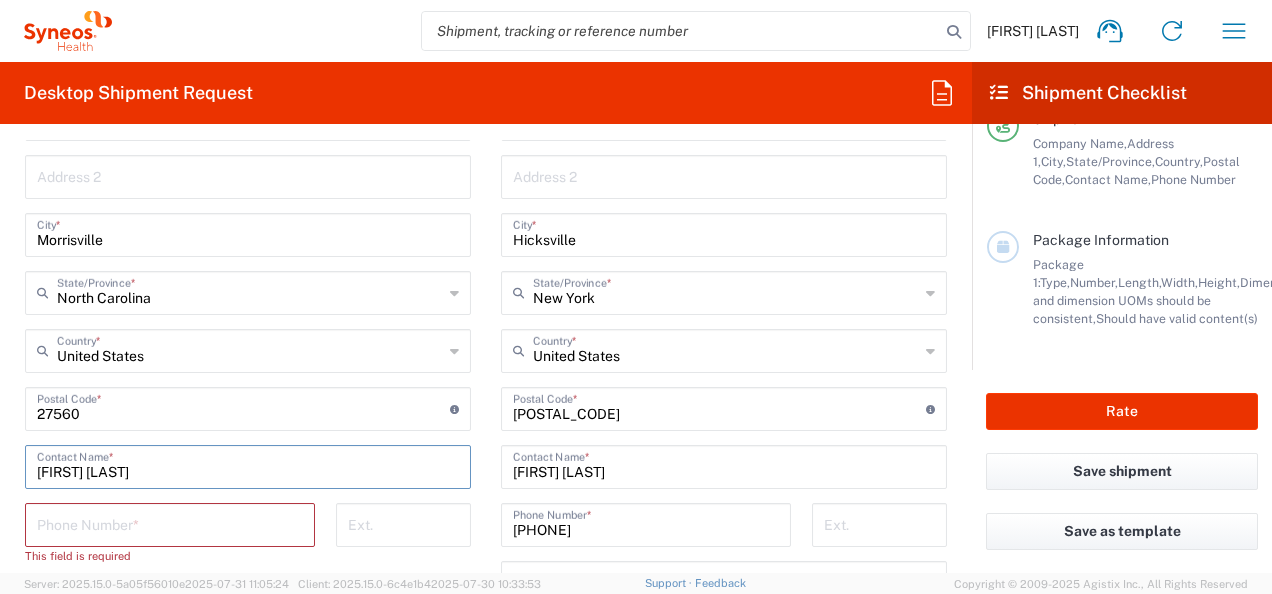click on "[FIRST] [LAST]" at bounding box center (248, 465) 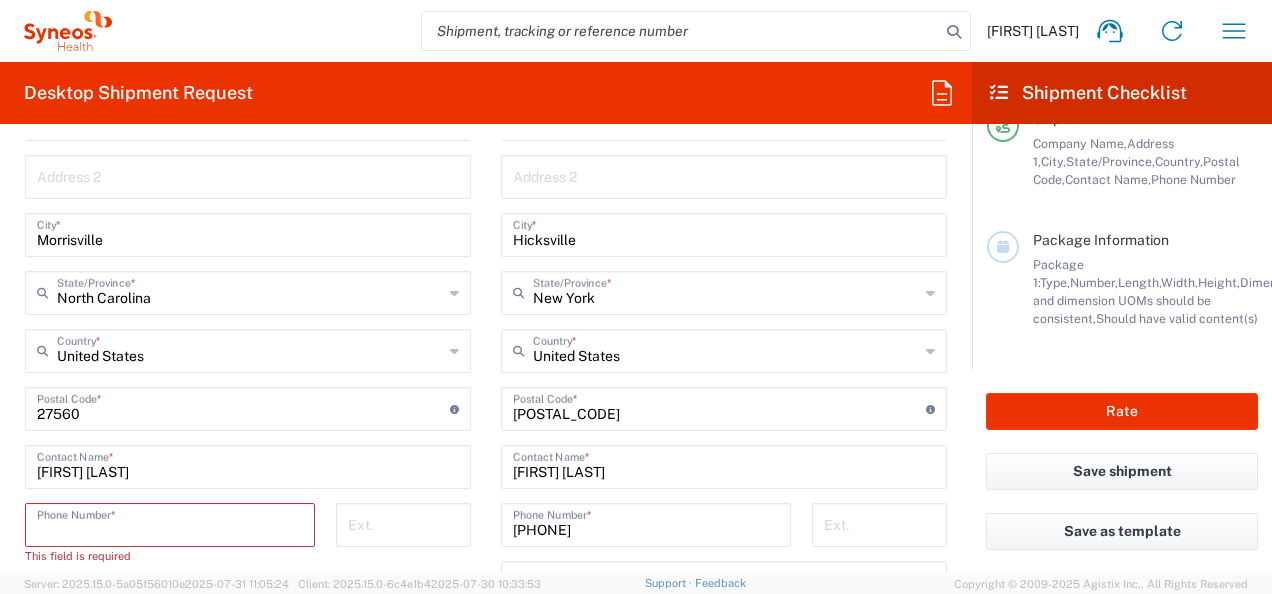 type on "[PHONE]" 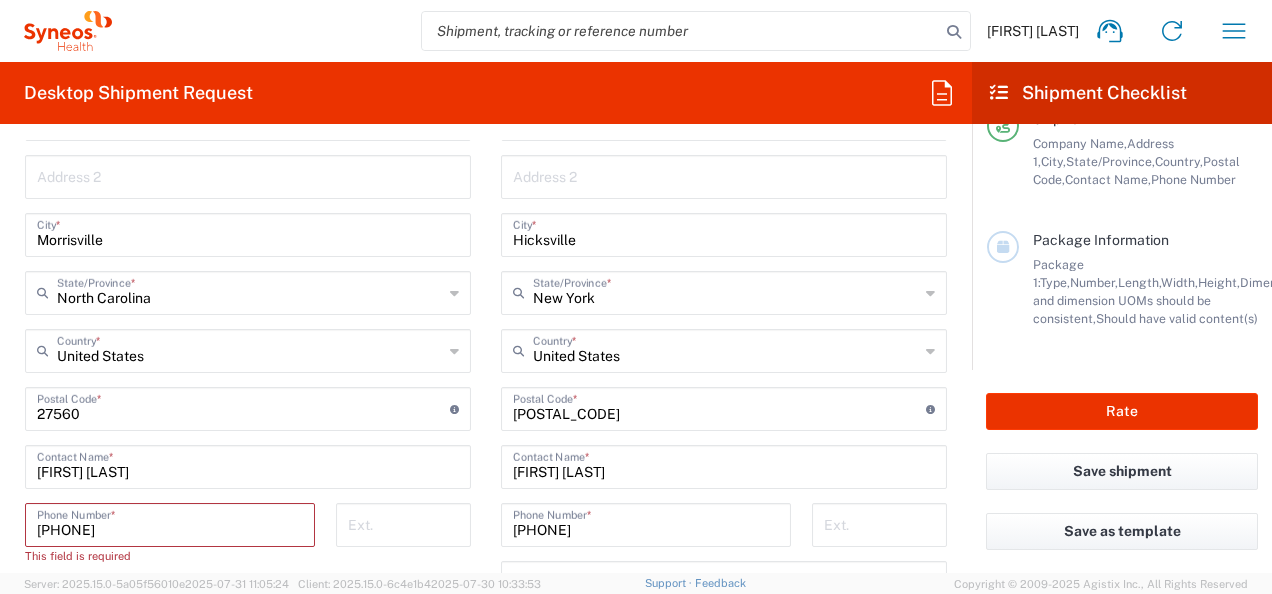 type on "[EMAIL]" 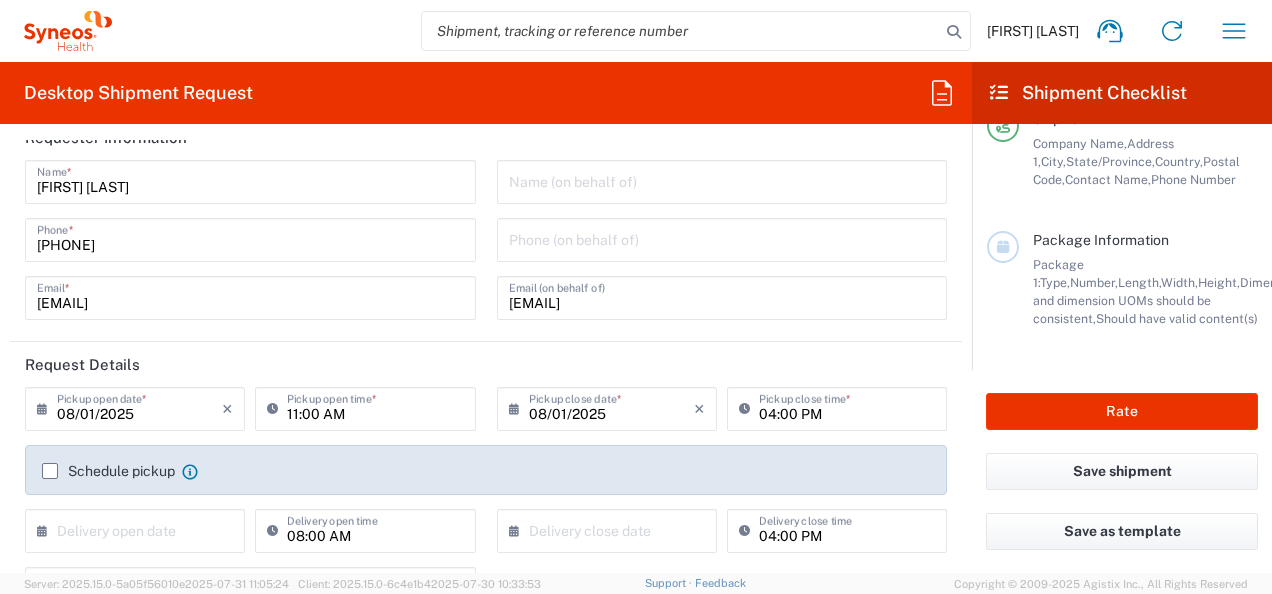scroll, scrollTop: 0, scrollLeft: 0, axis: both 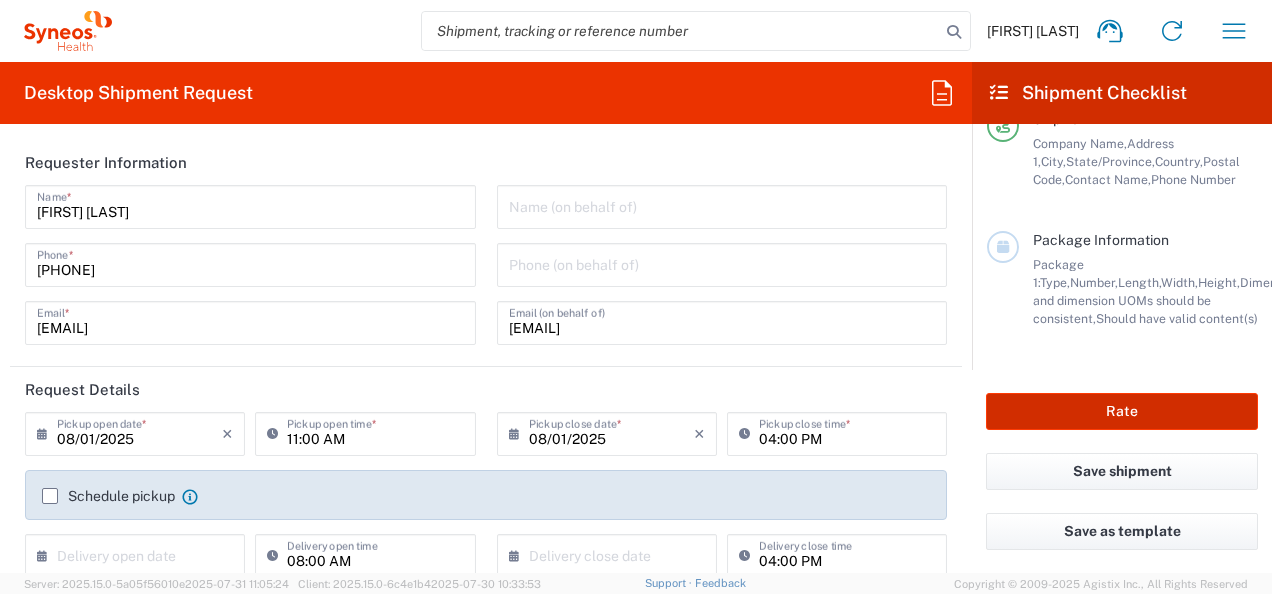 click on "Rate" 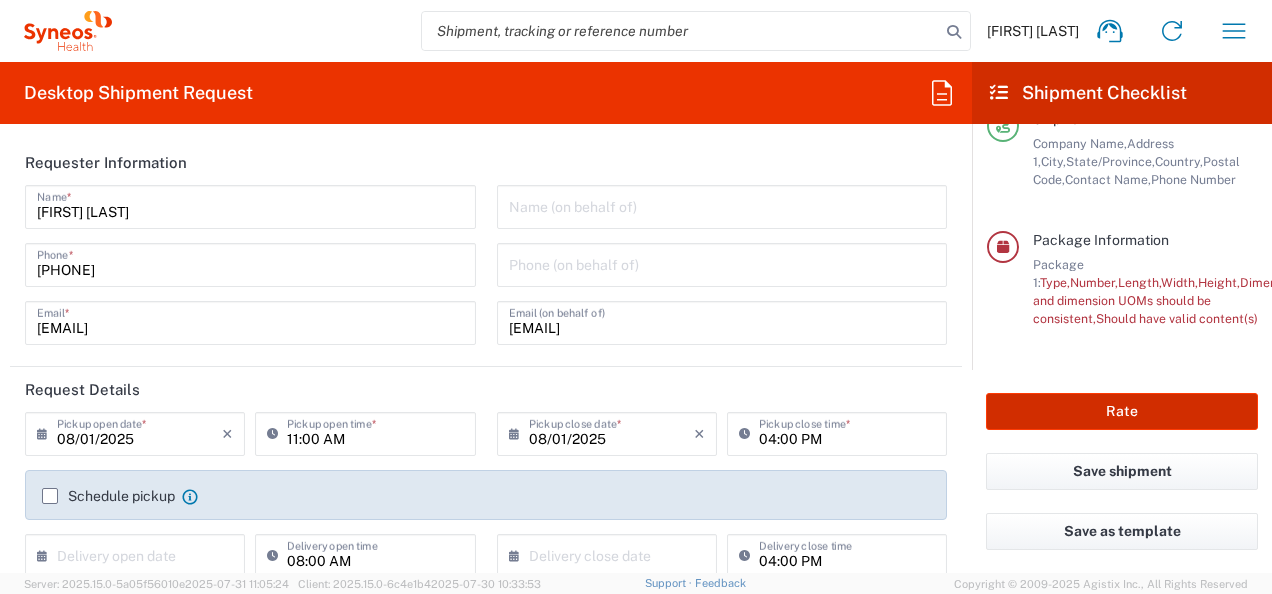 type on "6150 DEPARTMENTAL EXPENSE" 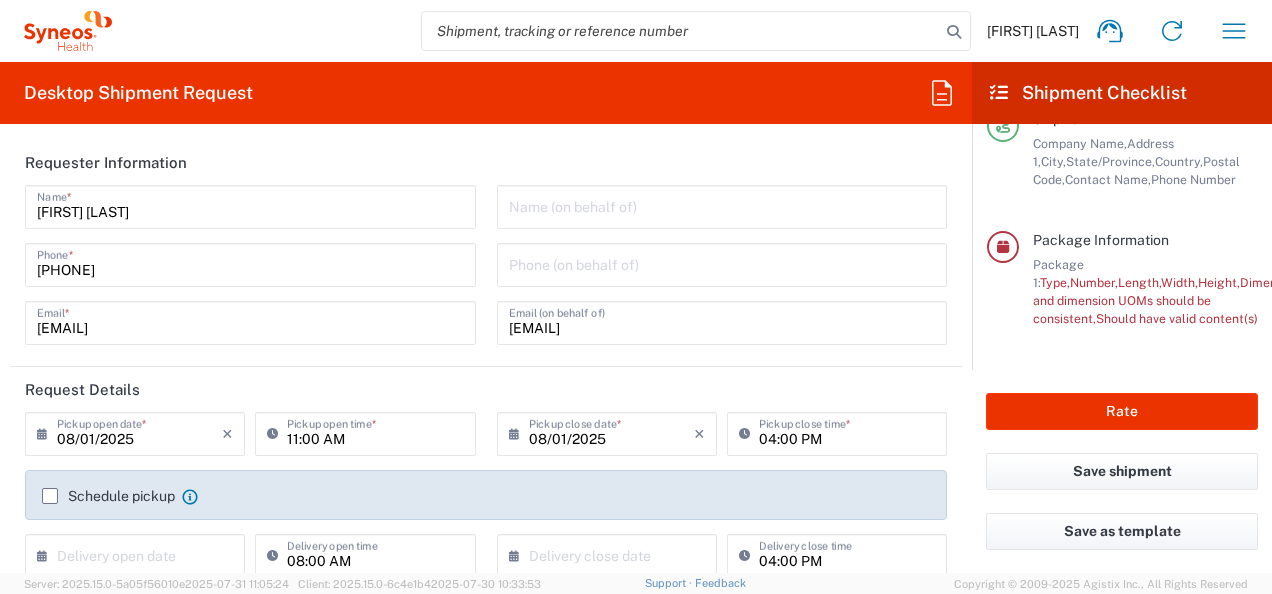 click on "Weight and dimension UOMs should be consistent," 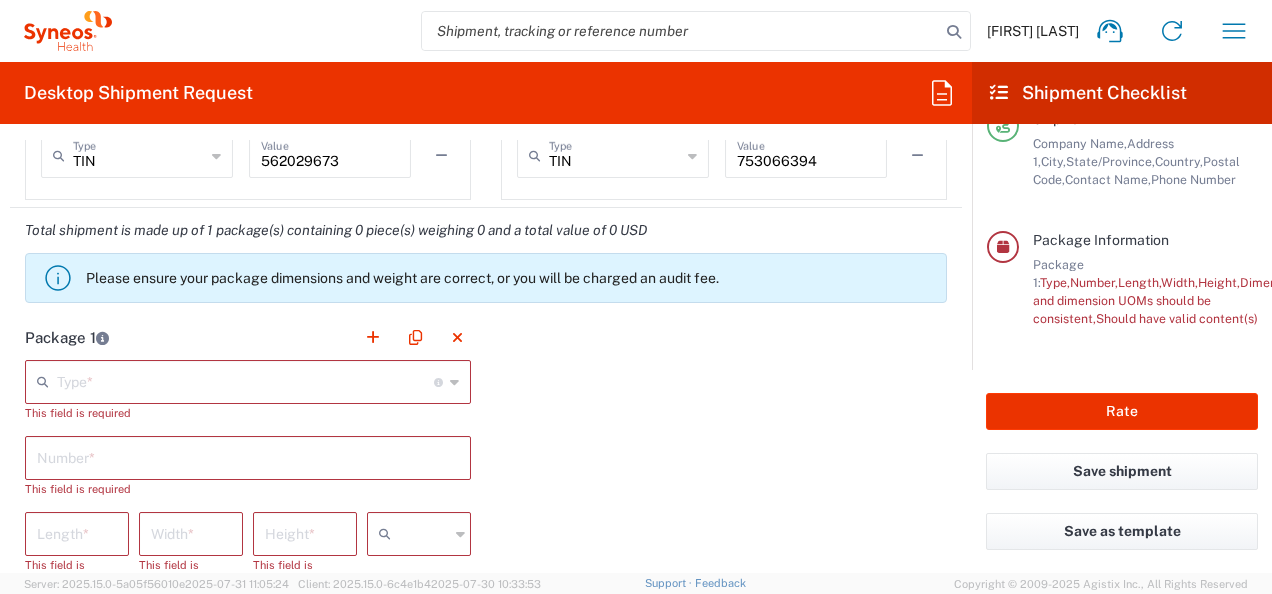 scroll, scrollTop: 1624, scrollLeft: 0, axis: vertical 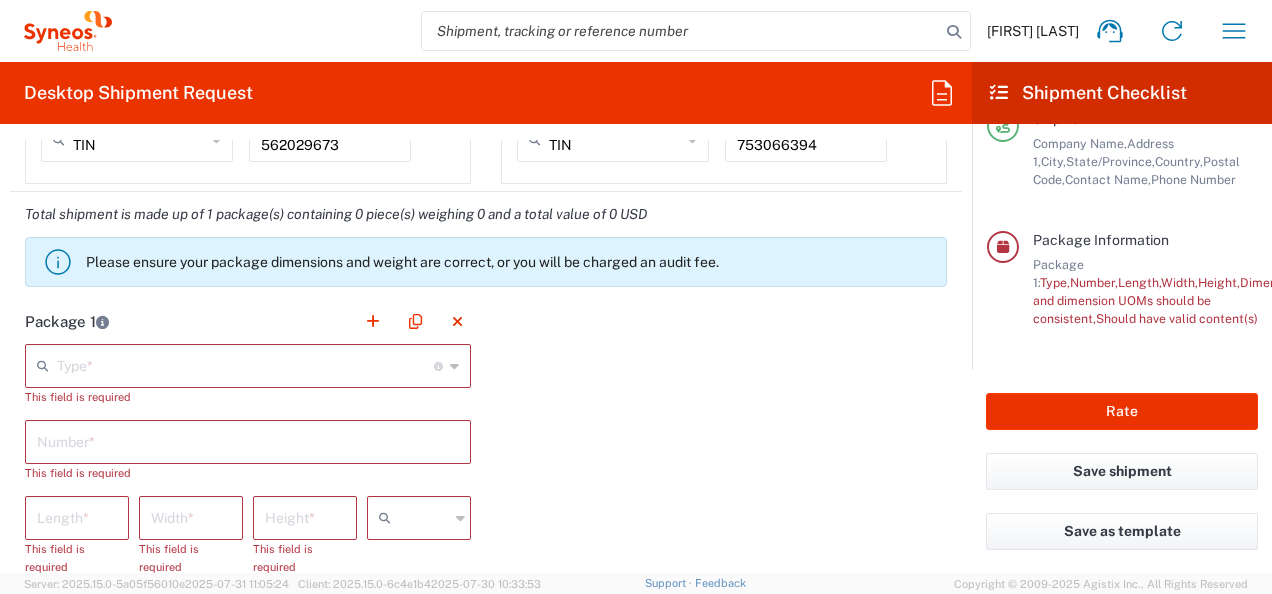 click on "Type  * Material used to package goods" 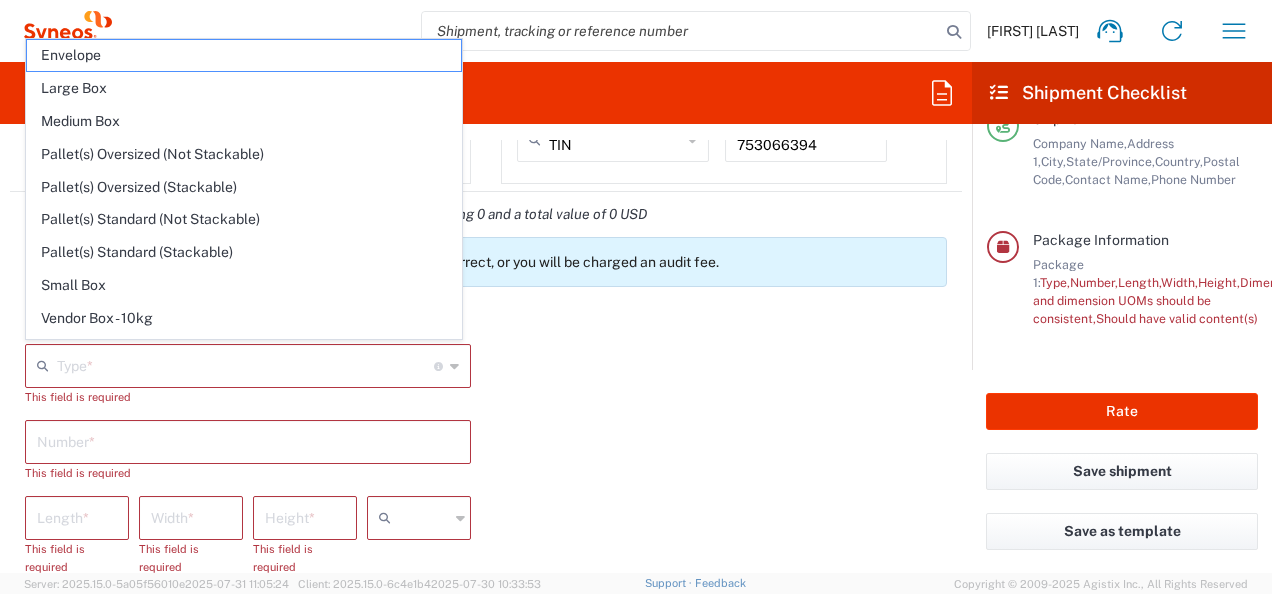 click 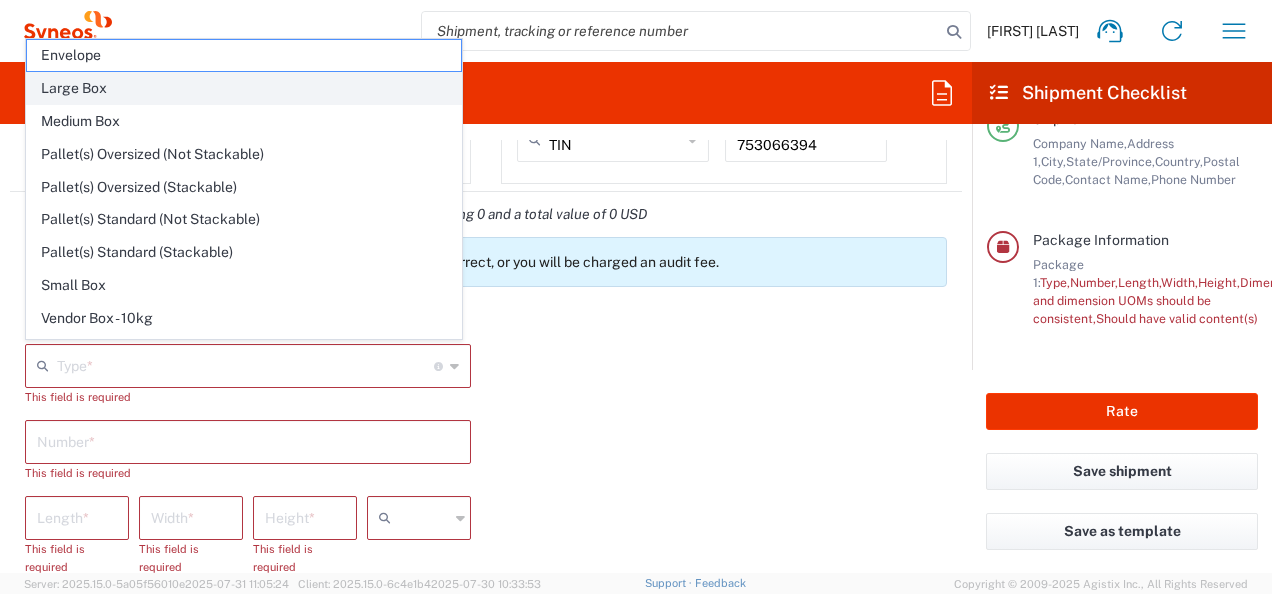 click on "Large Box" 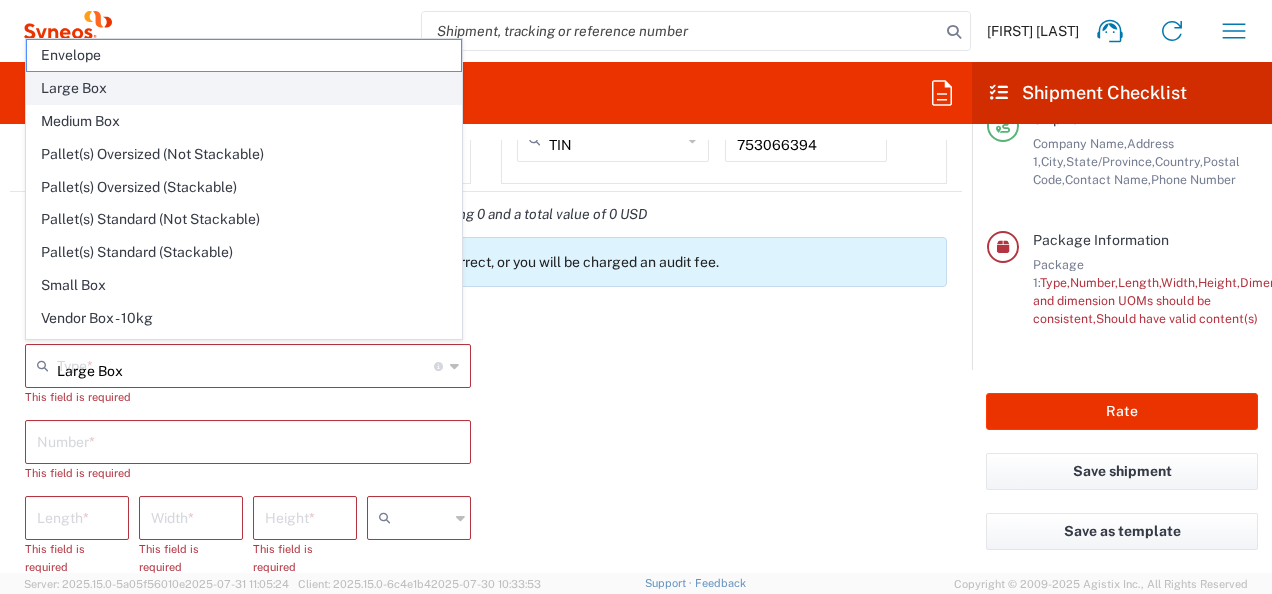 type on "17.5" 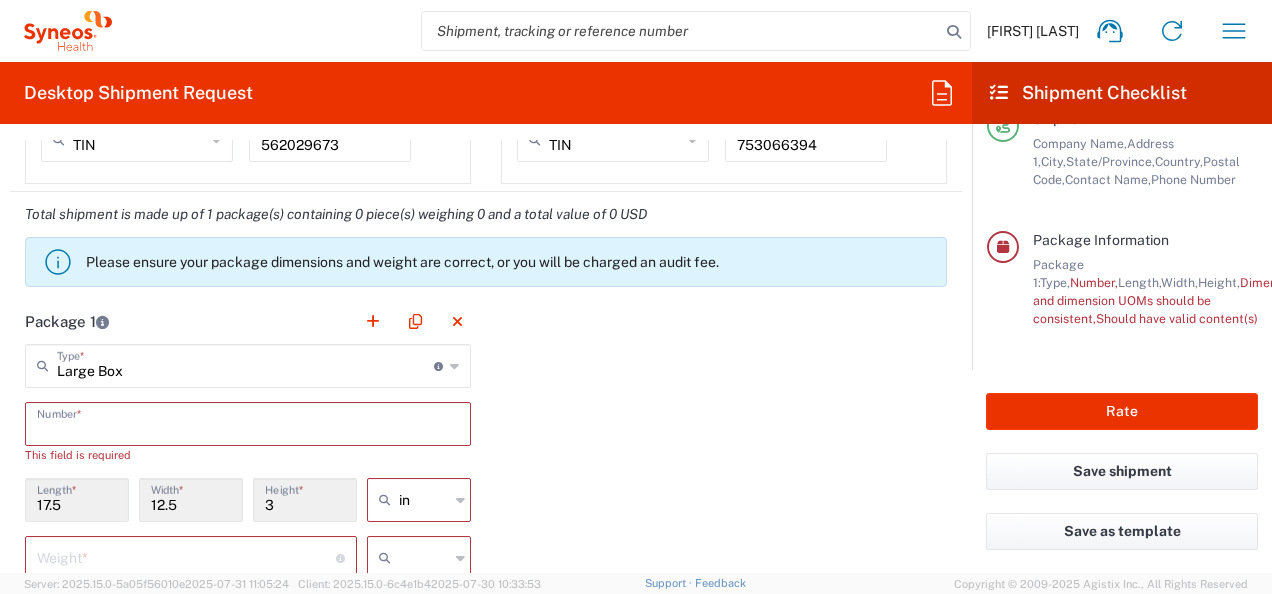 click at bounding box center (248, 422) 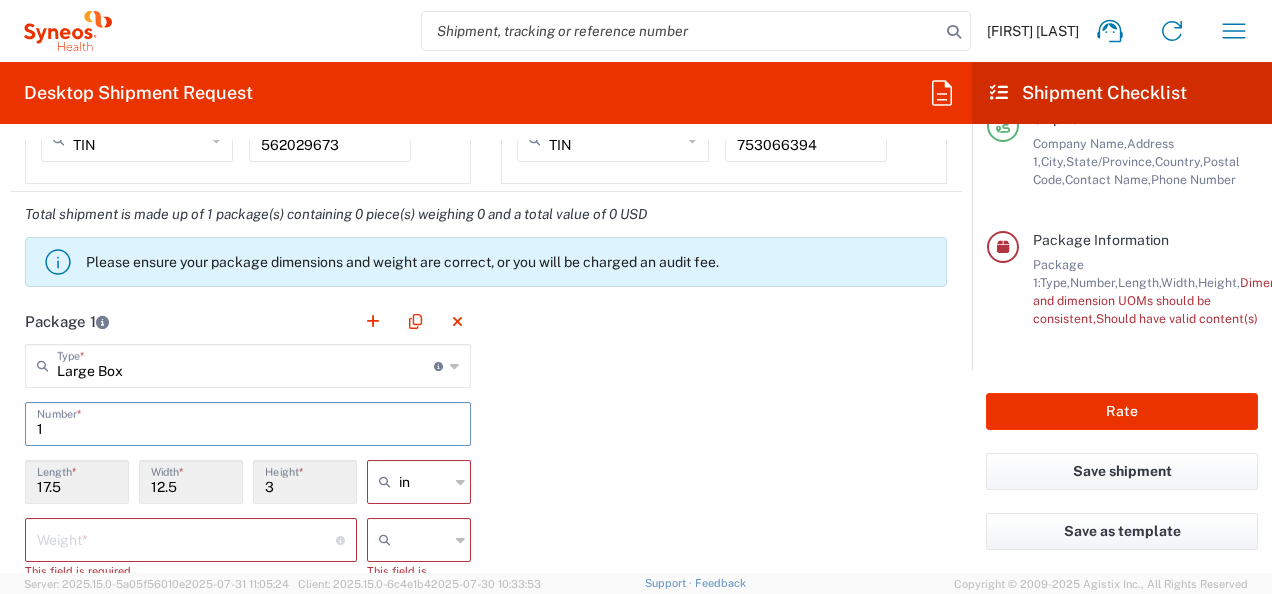 type on "1" 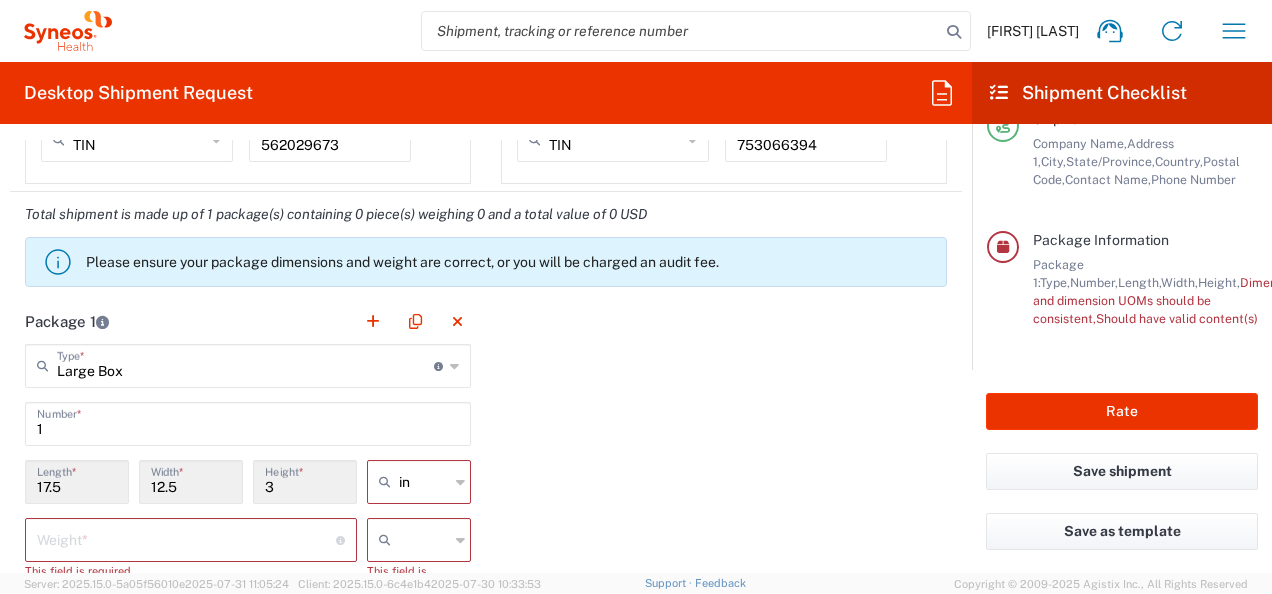 click on "Package 1  Large Box  Type  * Material used to package goods Envelope Large Box Medium Box Pallet(s) Oversized (Not Stackable) Pallet(s) Oversized (Stackable) Pallet(s) Standard (Not Stackable) Pallet(s) Standard (Stackable) Small Box Vendor Box - 10kg Vendor Box - 25kg Your Packaging 1  Number  * 17.5  Length  * 12.5  Width  * 3  Height  * in in cm ft  Weight  * Total weight of package(s) in pounds or kilograms This field is required kgs lbs This field is required Add Additional Information  Package material   Package temperature   Temperature device  Add Content *" 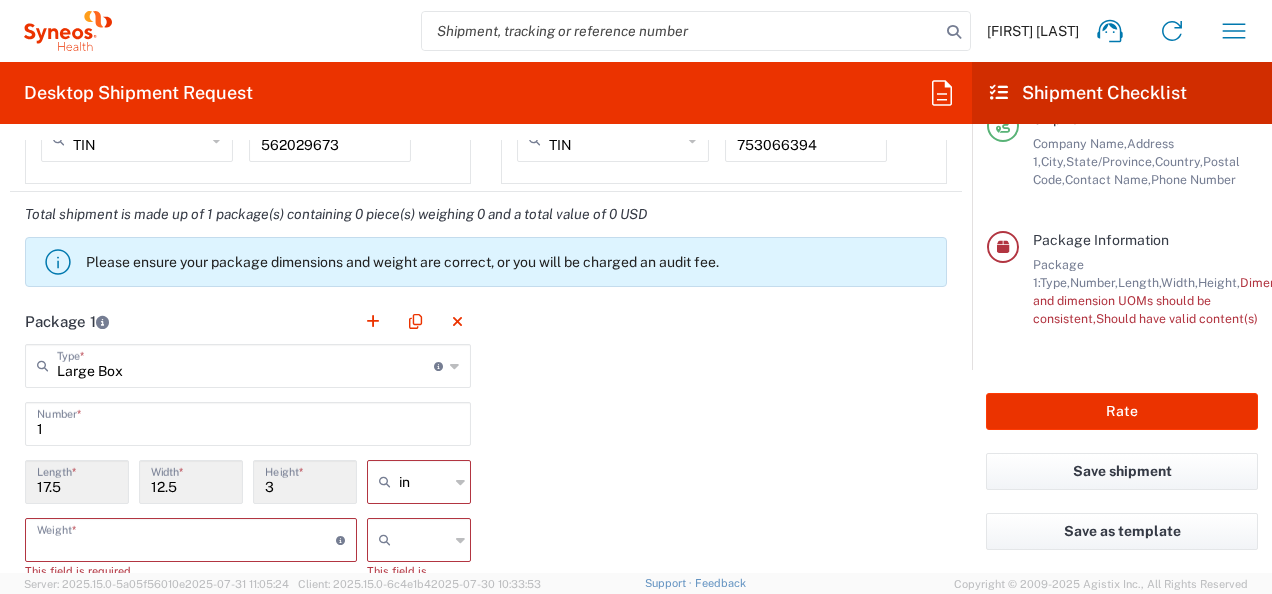 click at bounding box center (186, 538) 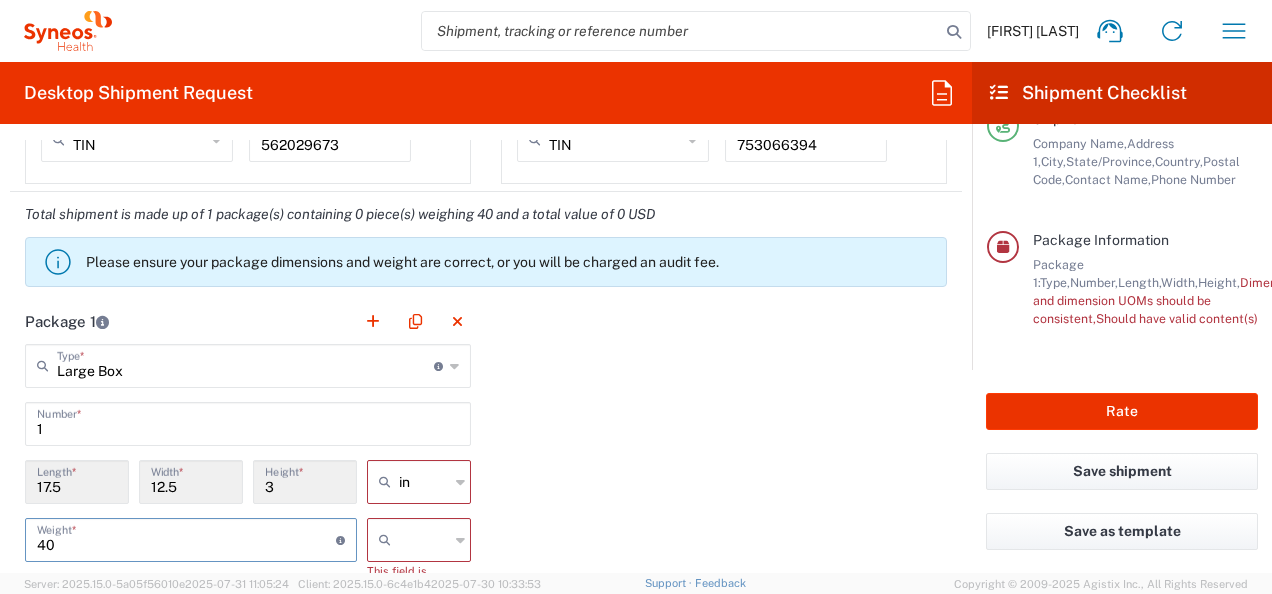 type on "40" 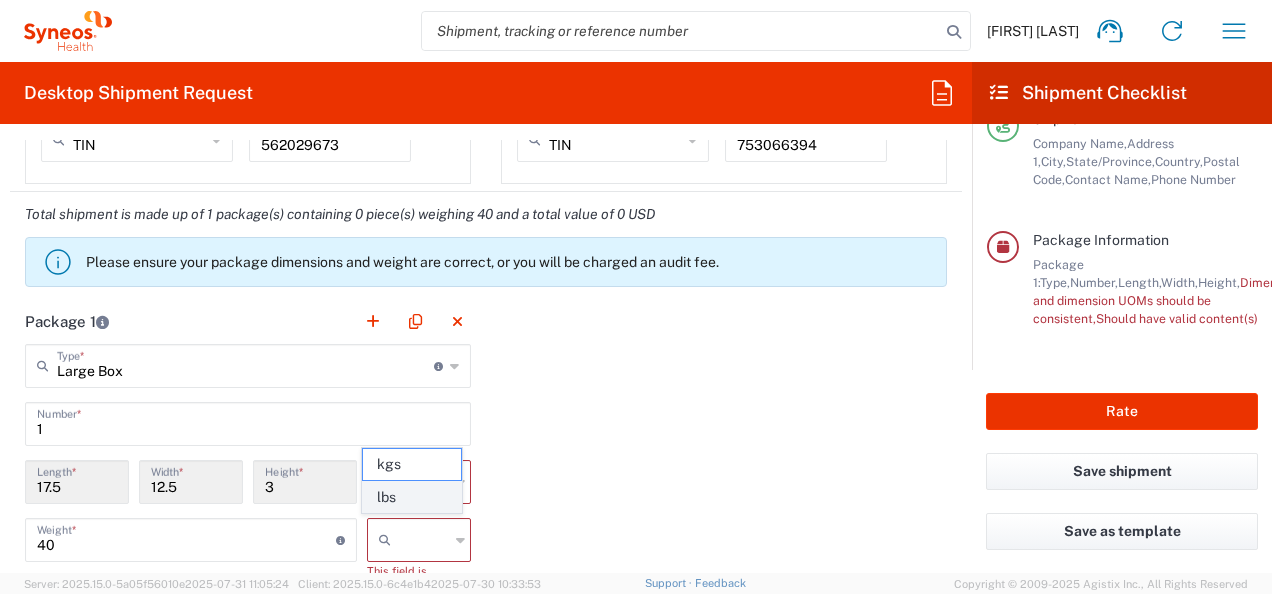 click on "lbs" 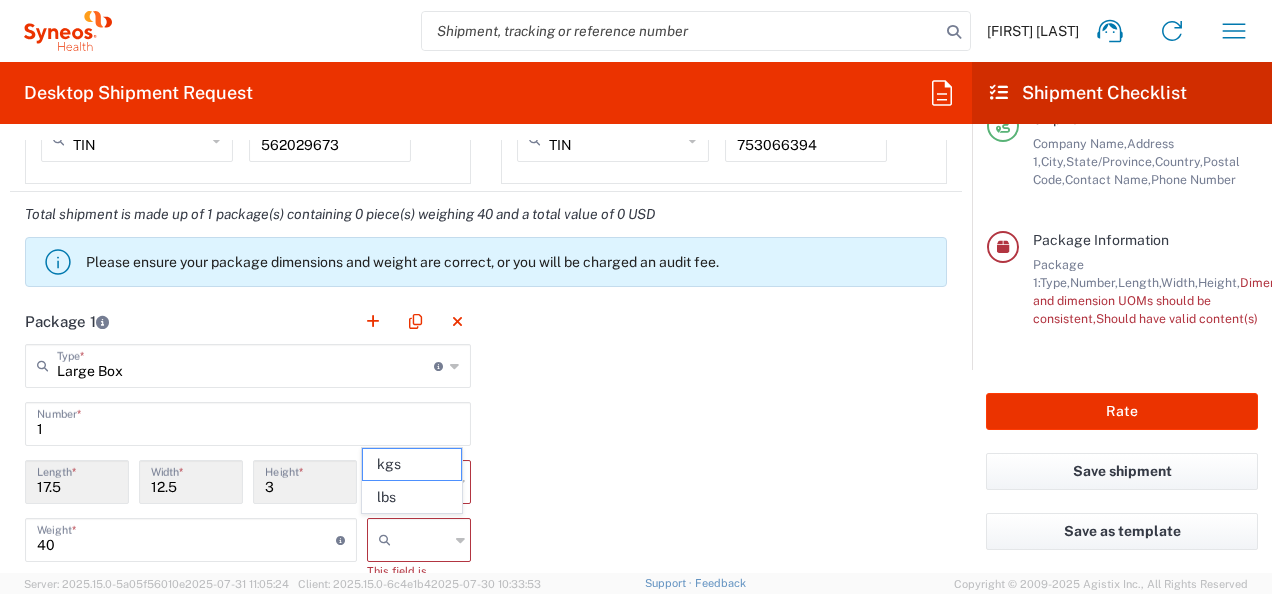 type on "lbs" 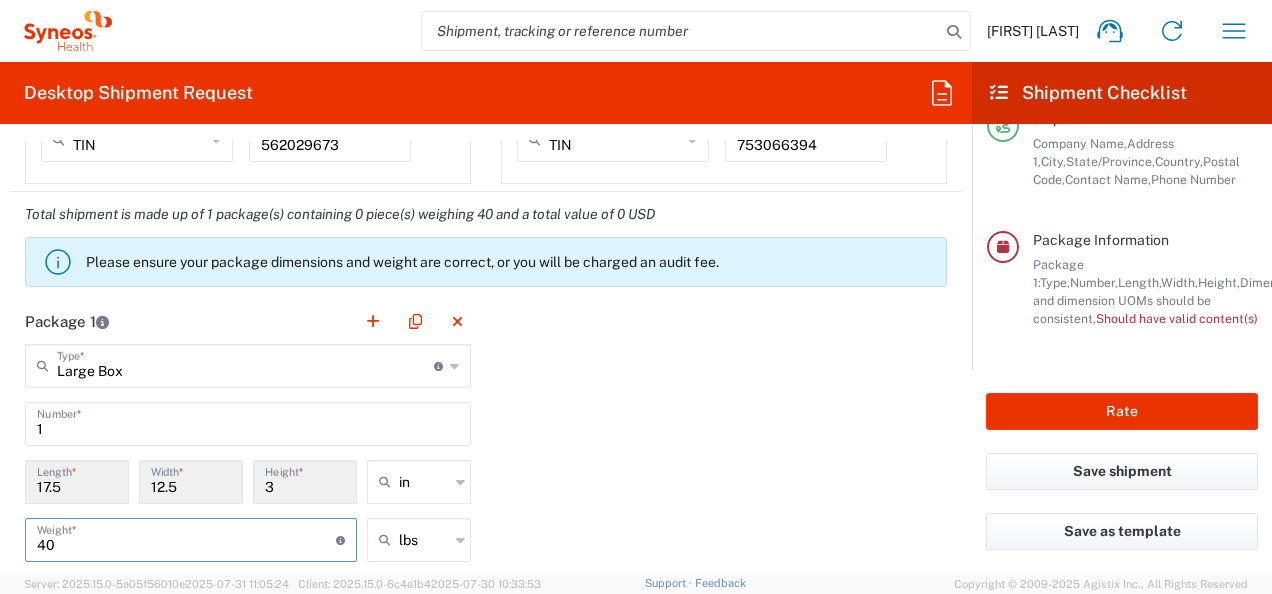 click on "40" at bounding box center (186, 538) 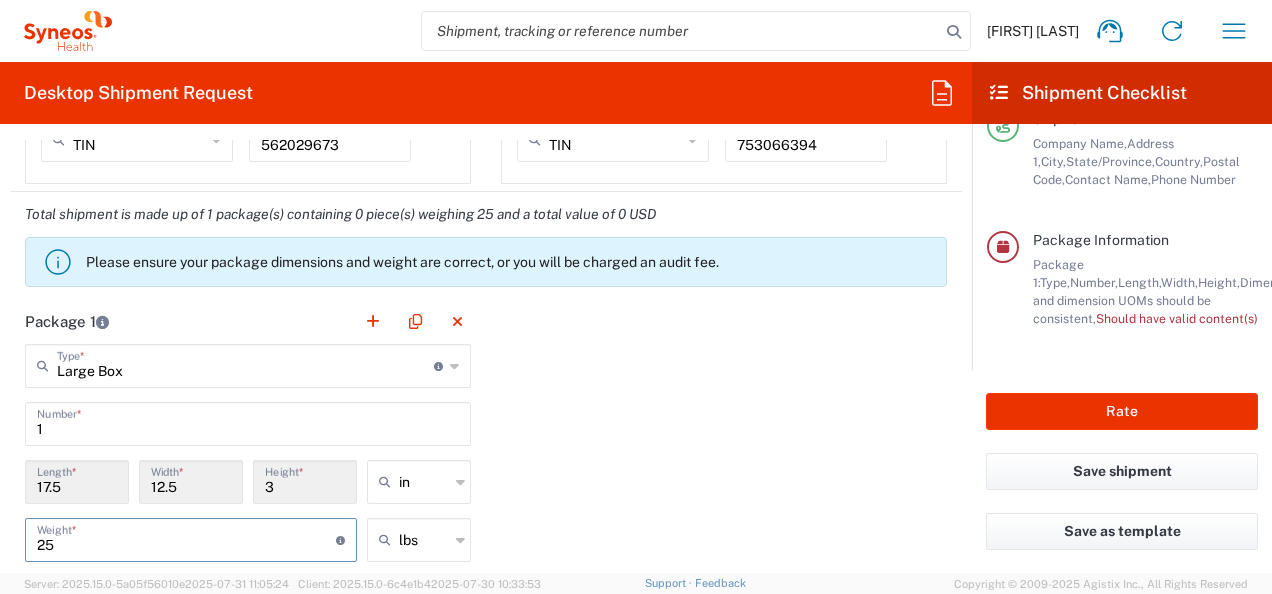 type on "25" 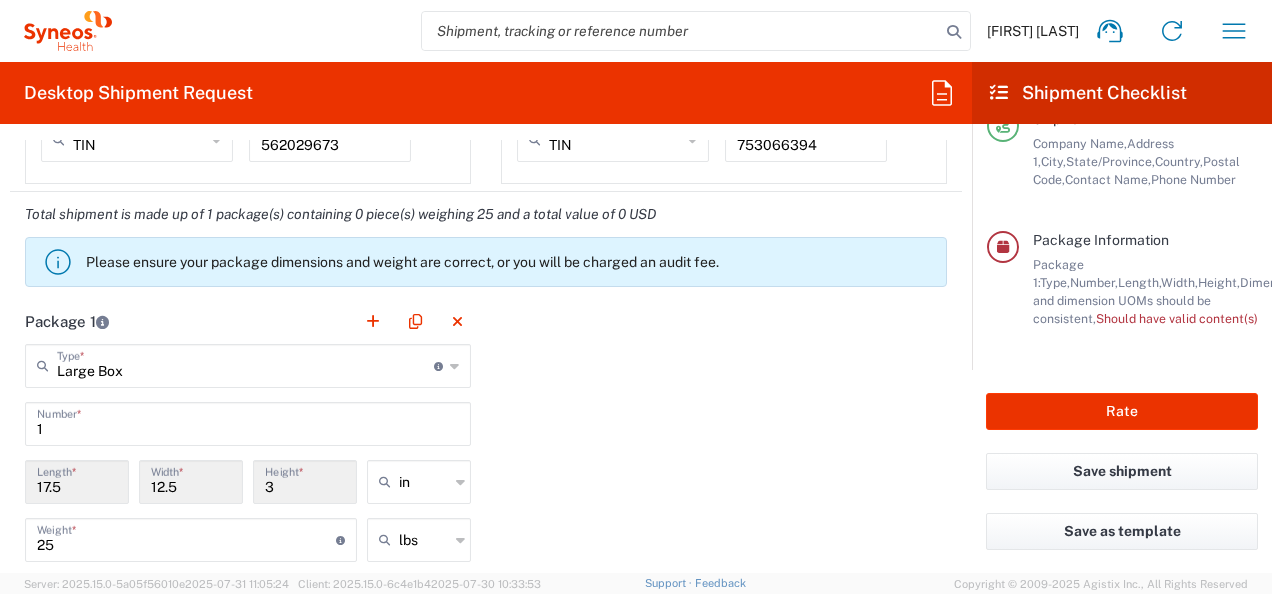 click on "Package 1  Large Box  Type  * Material used to package goods Envelope Large Box Medium Box Pallet(s) Oversized (Not Stackable) Pallet(s) Oversized (Stackable) Pallet(s) Standard (Not Stackable) Pallet(s) Standard (Stackable) Small Box Vendor Box - 10kg Vendor Box - 25kg Your Packaging 1  Number  * 17.5  Length  * 12.5  Width  * 3  Height  * in in cm ft 25  Weight  * Total weight of package(s) in pounds or kilograms lbs kgs lbs Add Additional Information  Package material   Package temperature   Temperature device  Add Content *" 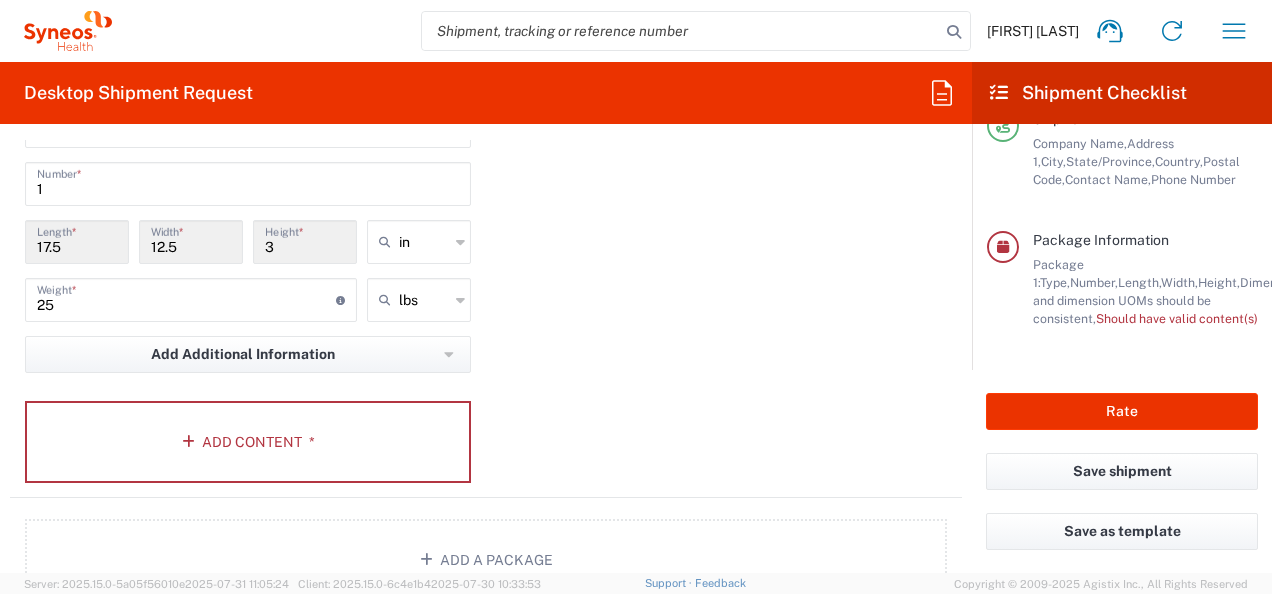 scroll, scrollTop: 1869, scrollLeft: 0, axis: vertical 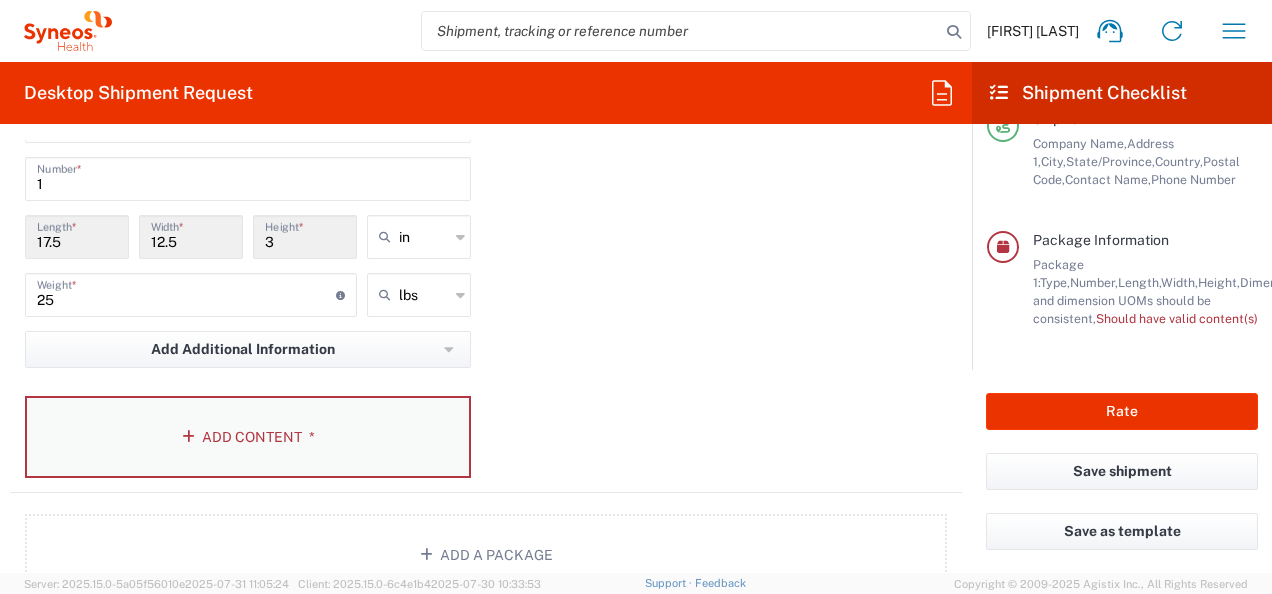 click on "Add Content *" 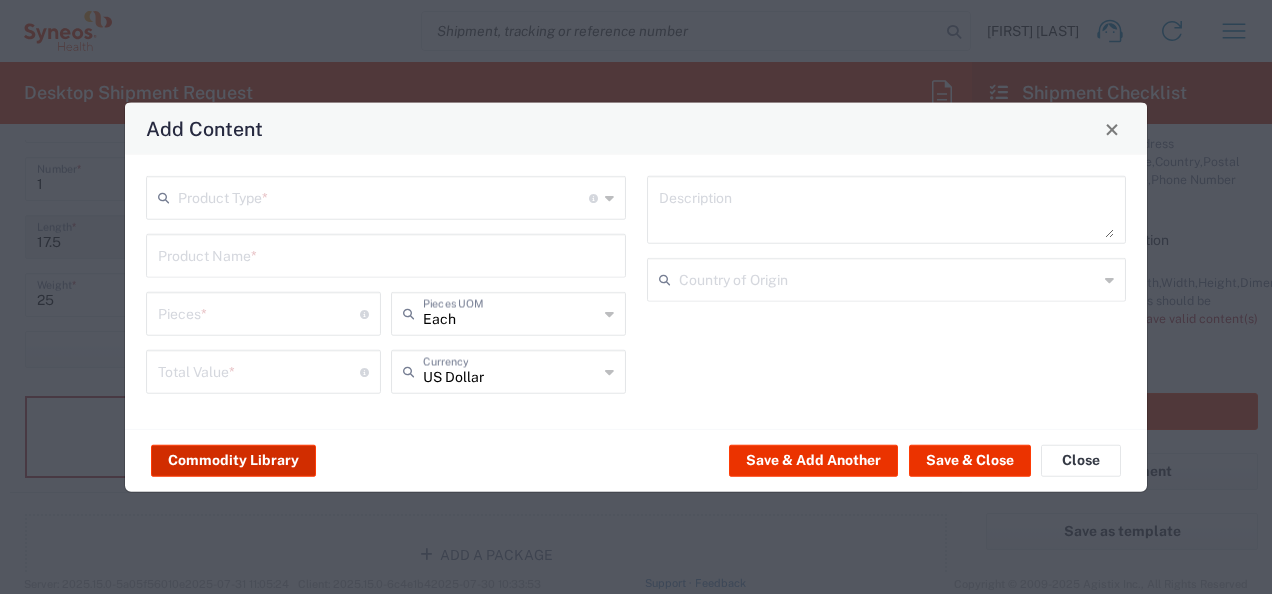 click on "Commodity Library" 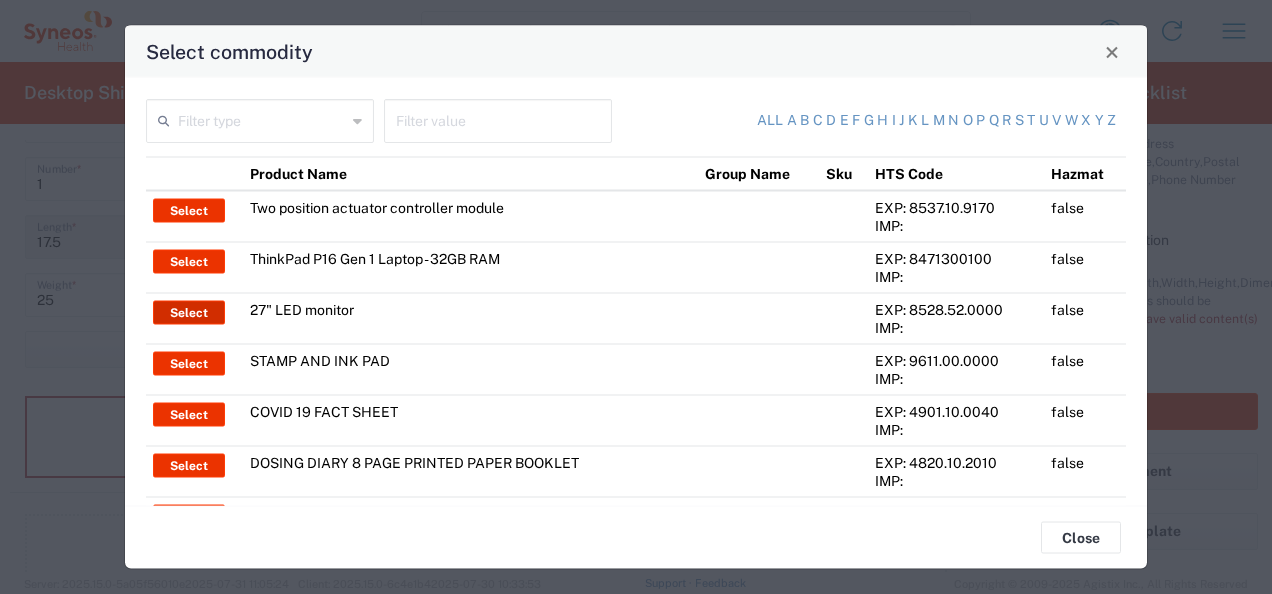 click on "Select" 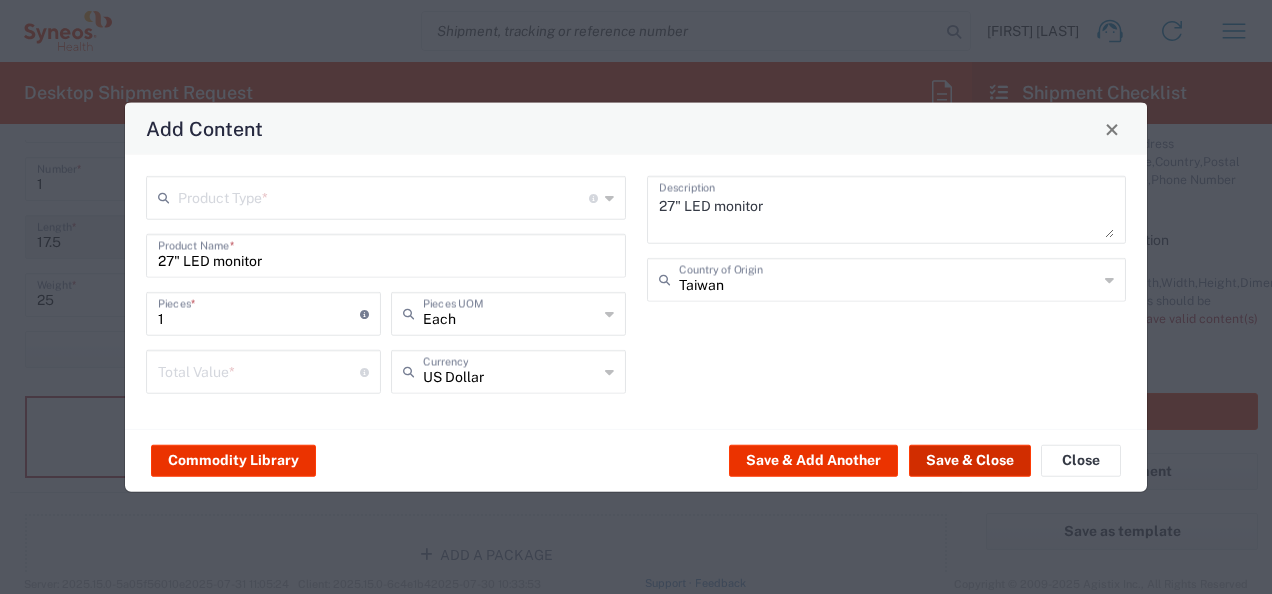 click on "Save & Close" 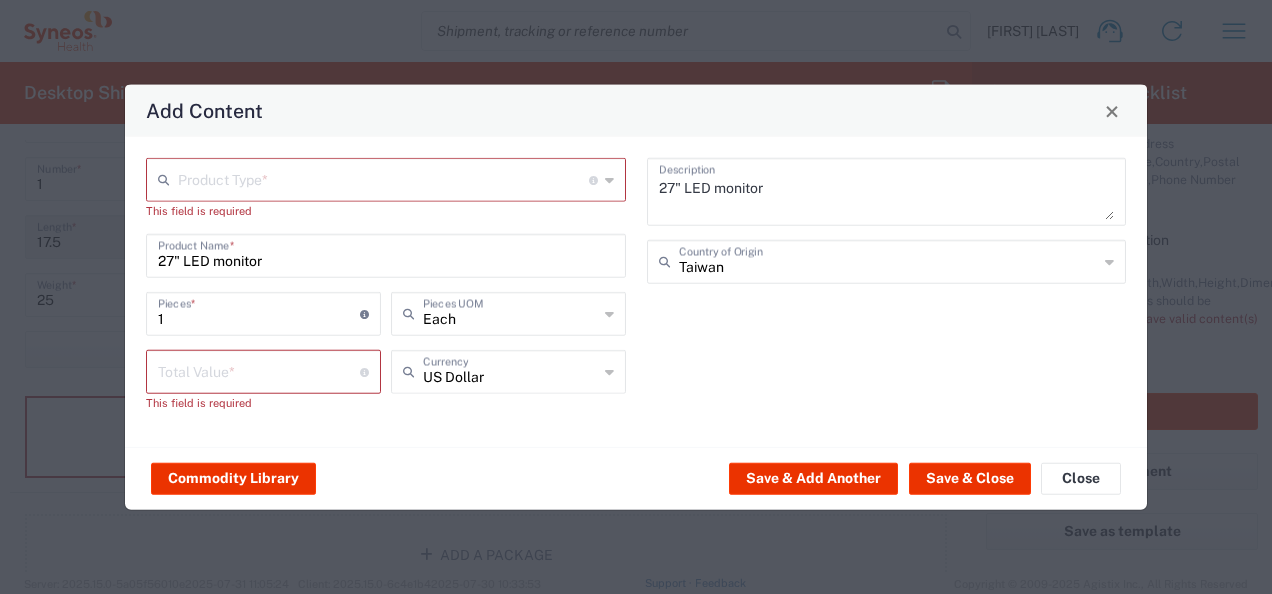click 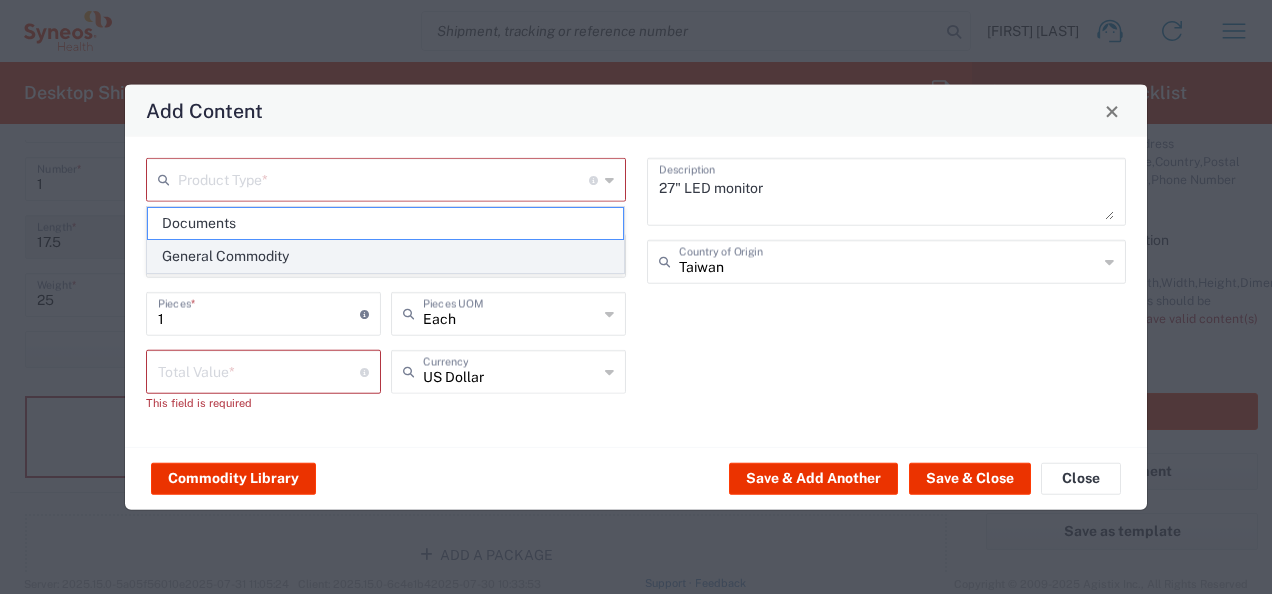 click on "General Commodity" 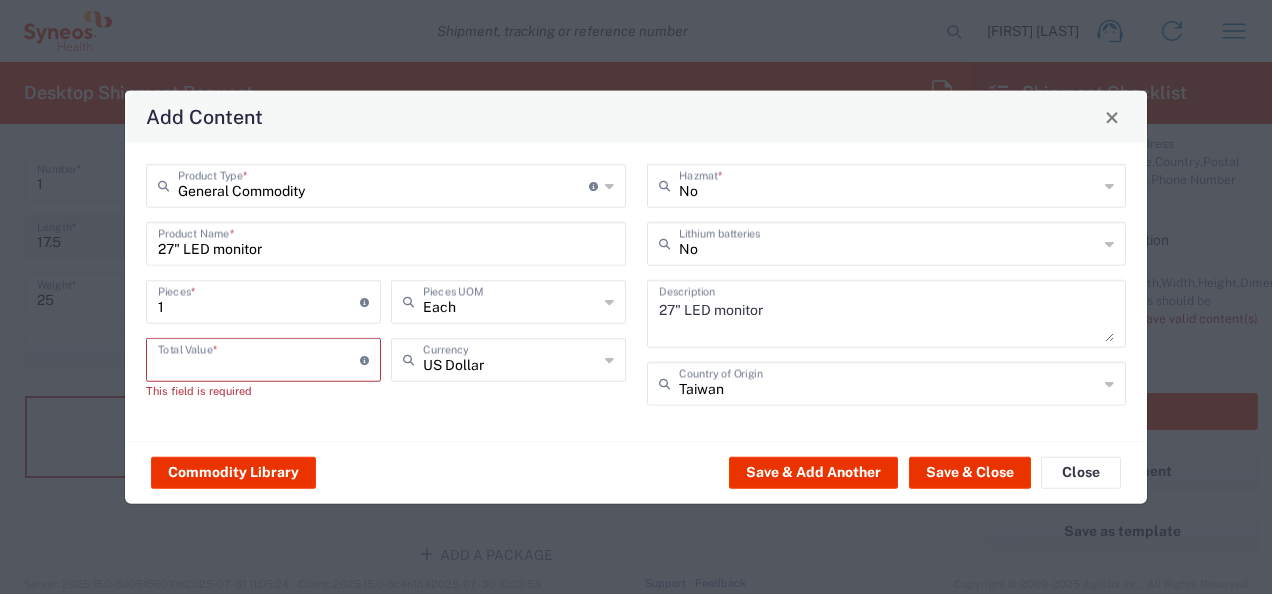 click at bounding box center (259, 358) 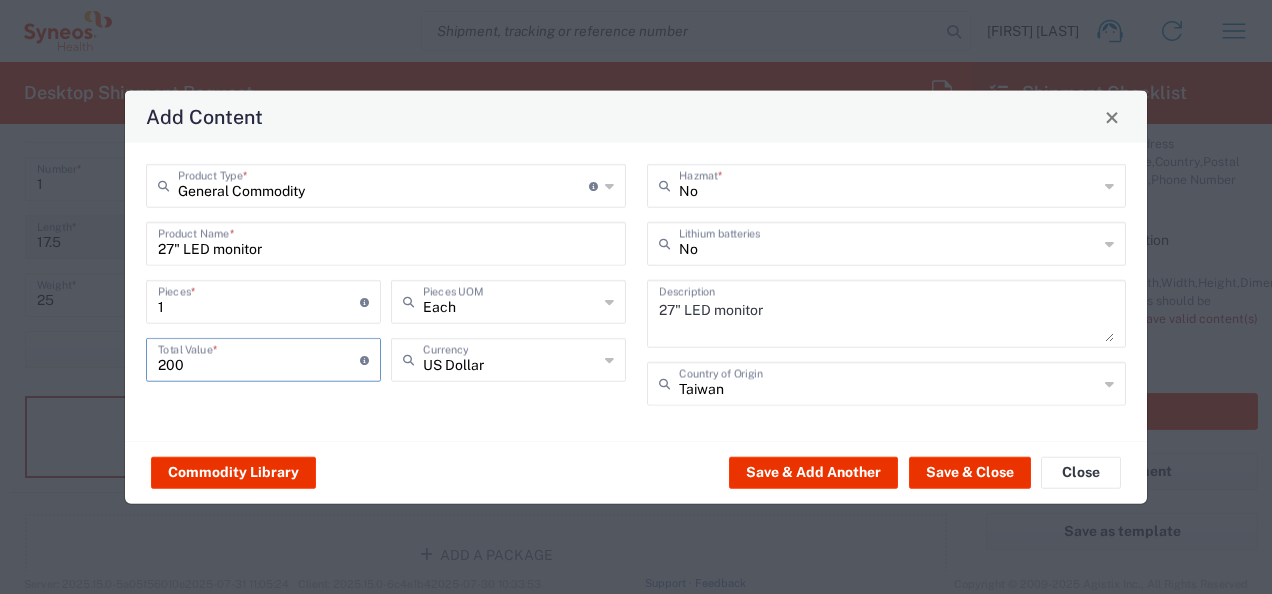 type on "200" 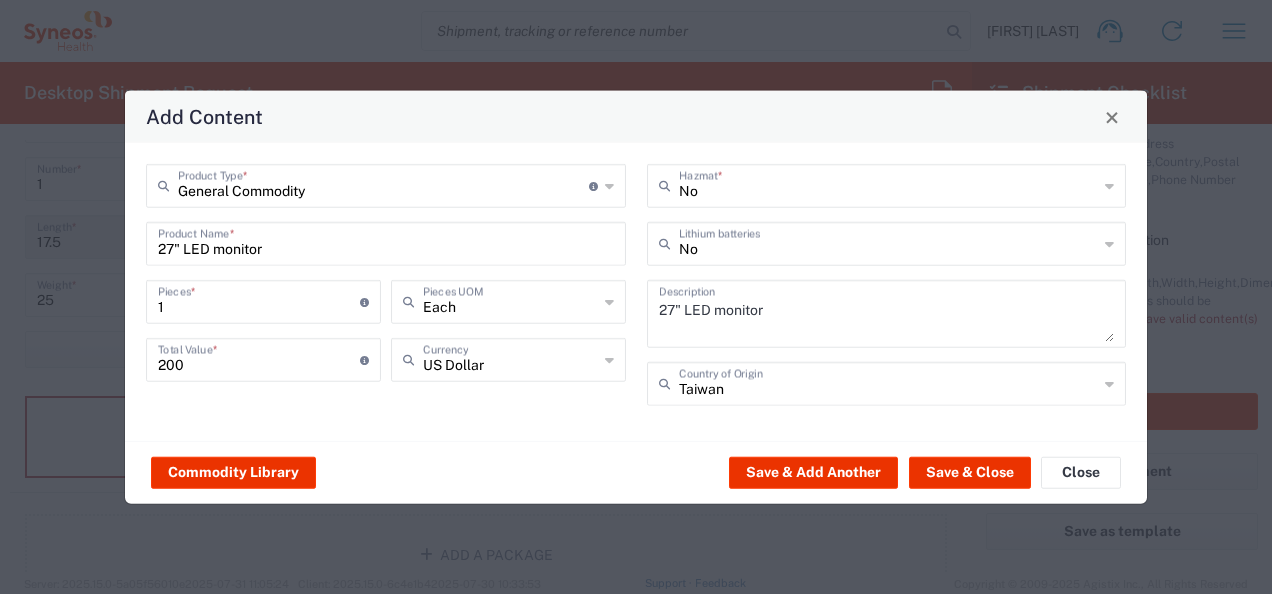click on "Commodity Library   Save & Add Another   Save & Close   Close" 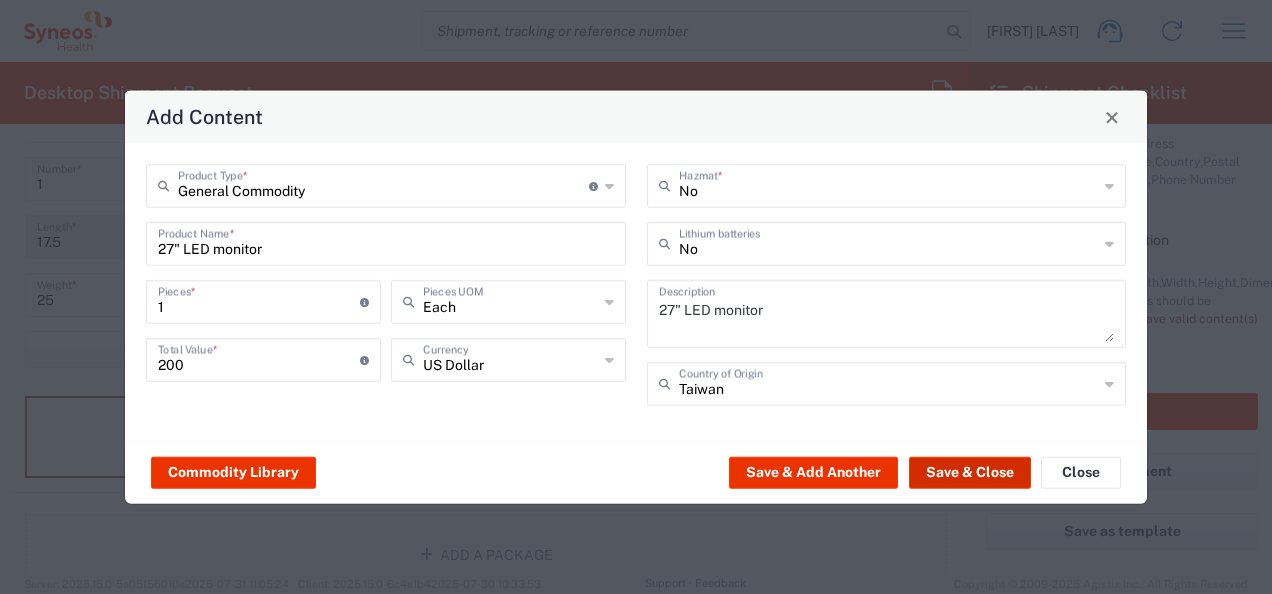 click on "Save & Close" 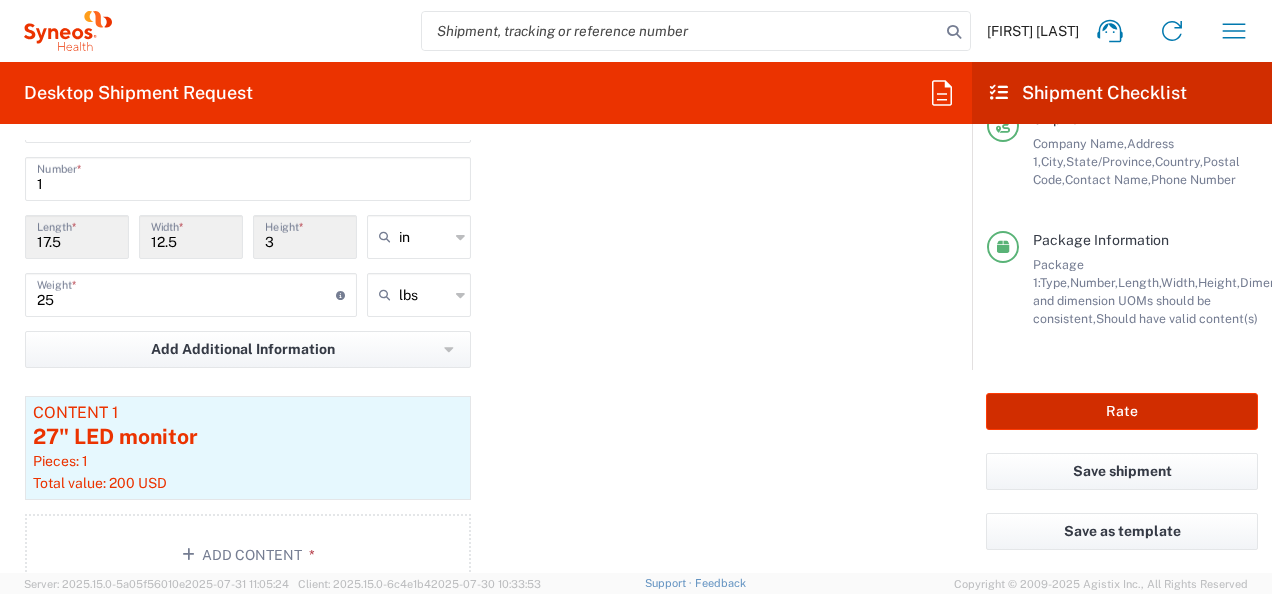 click on "Rate" 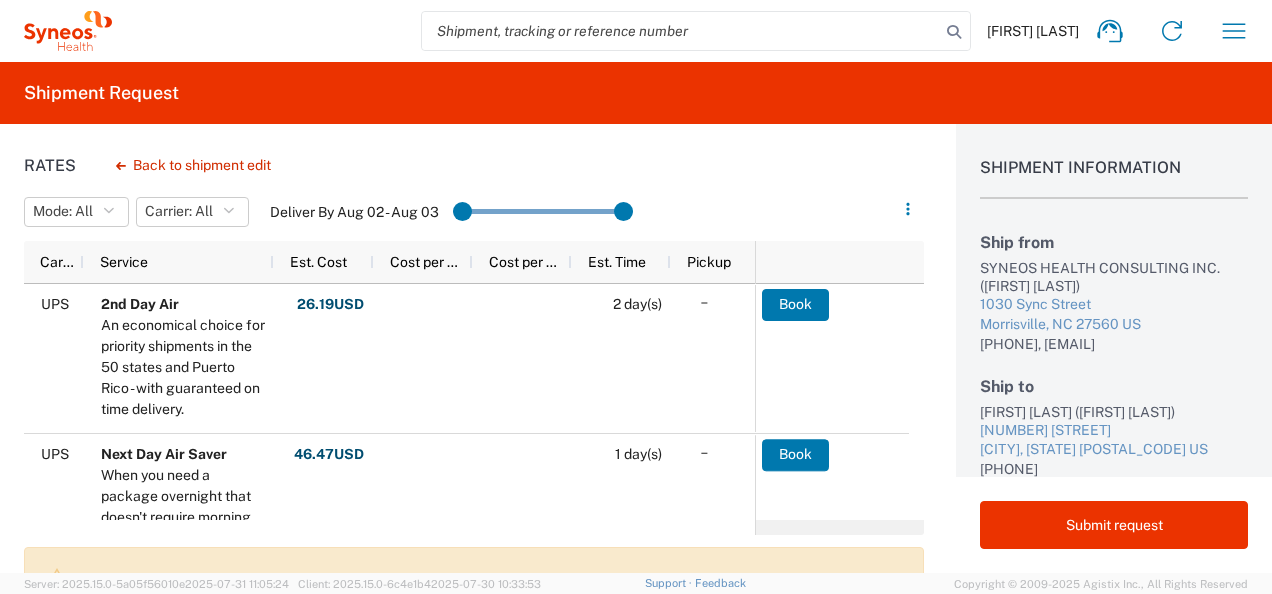 scroll, scrollTop: 156, scrollLeft: 0, axis: vertical 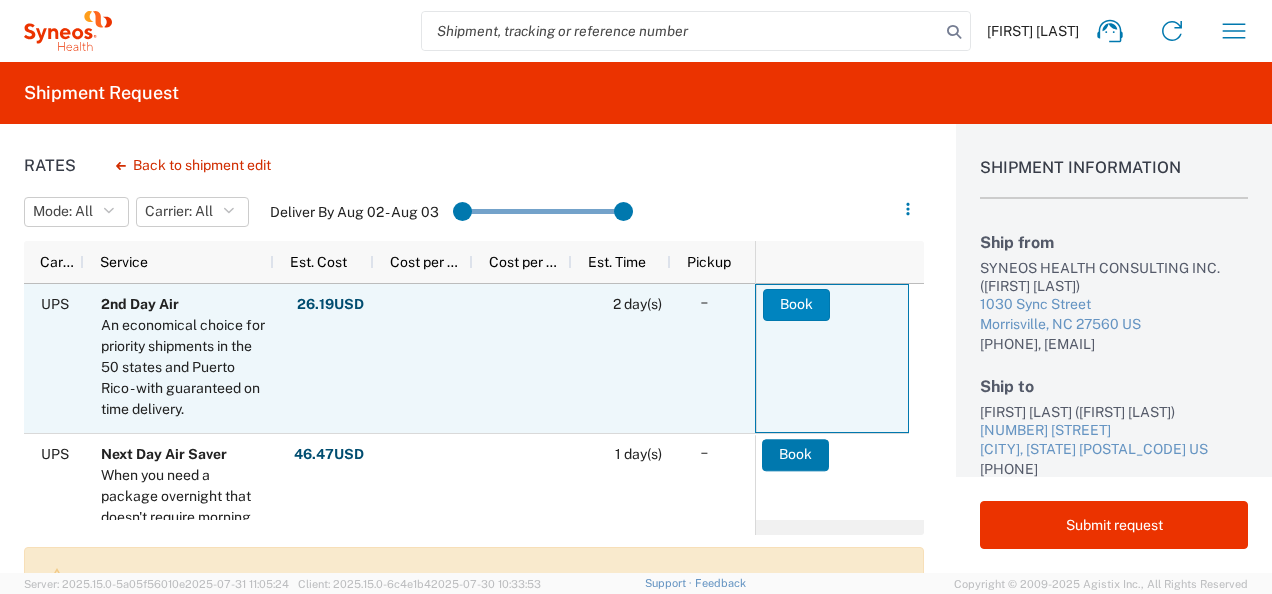 click on "Book" 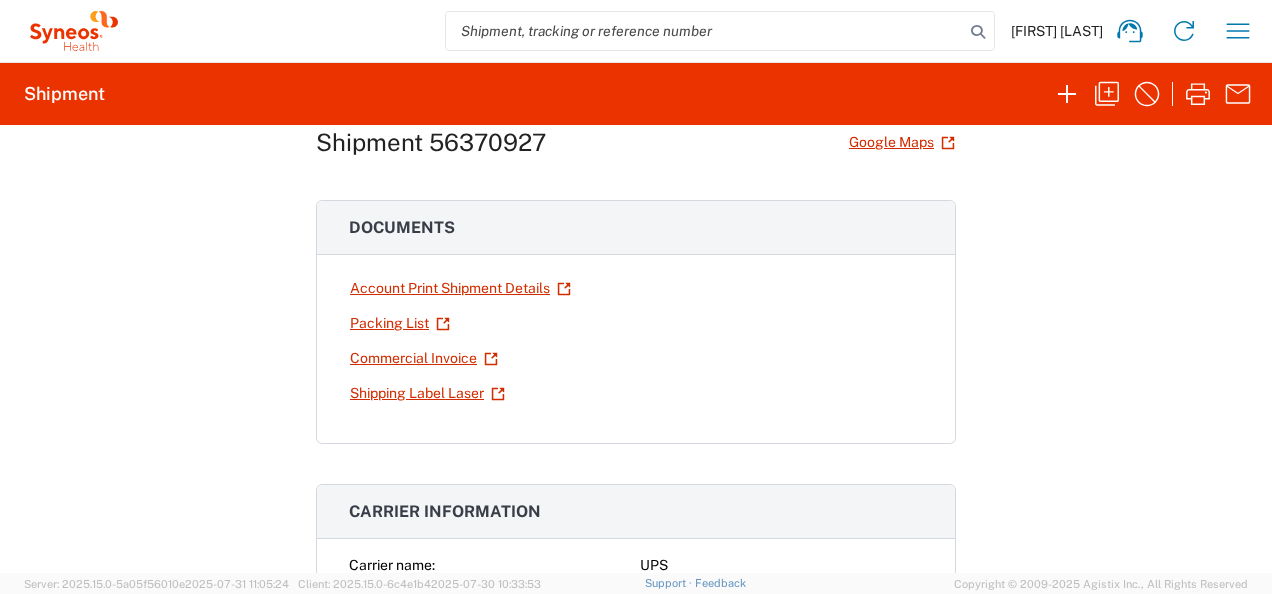 scroll, scrollTop: 0, scrollLeft: 0, axis: both 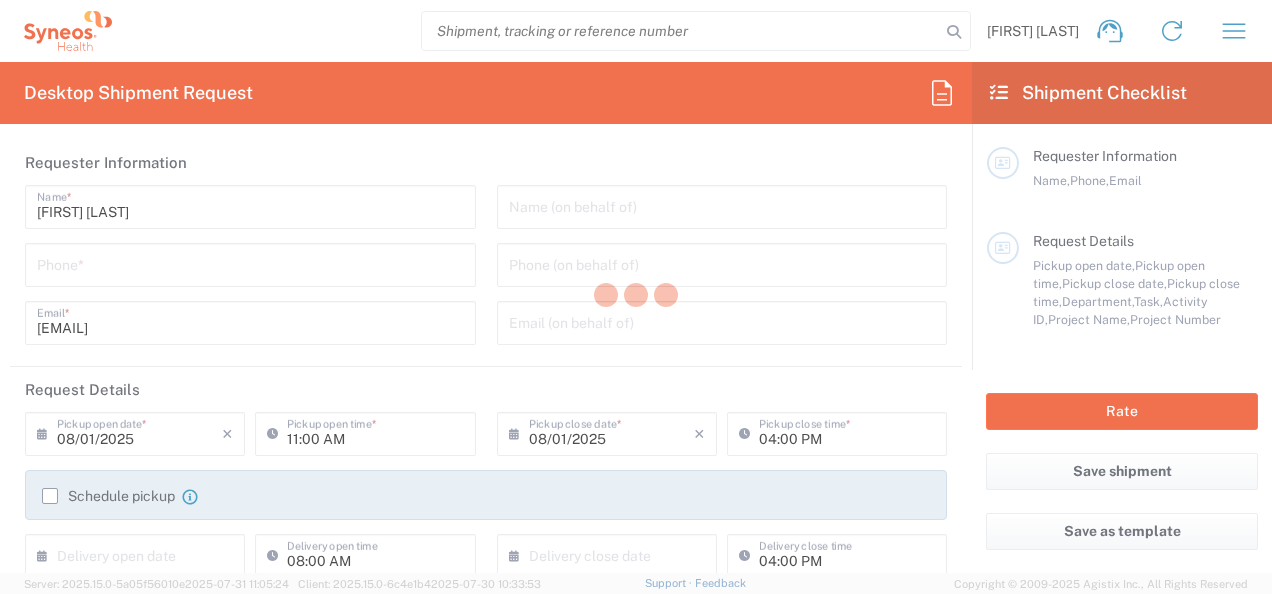 type on "6150" 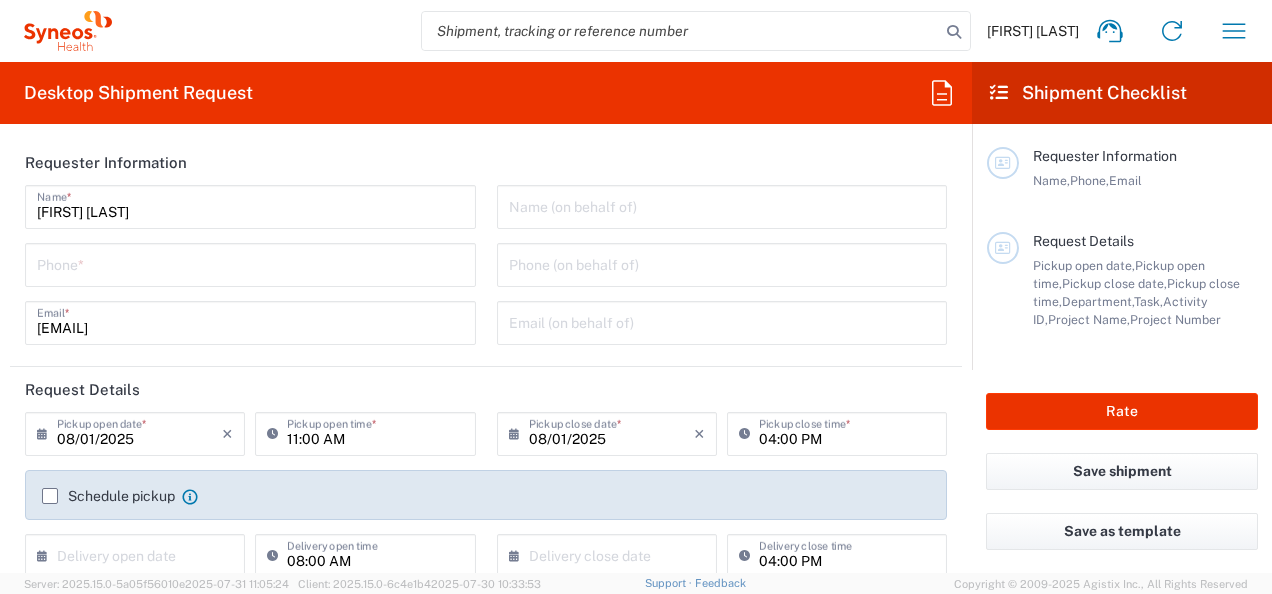 type on "BioSector 2 LLC- New York US" 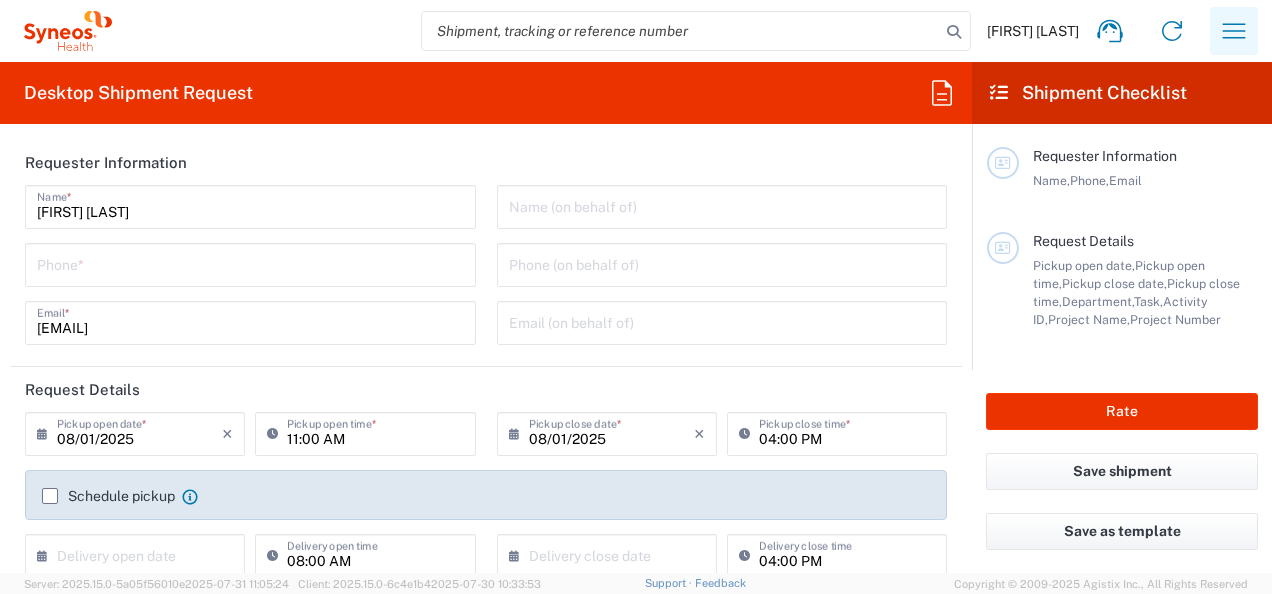 click 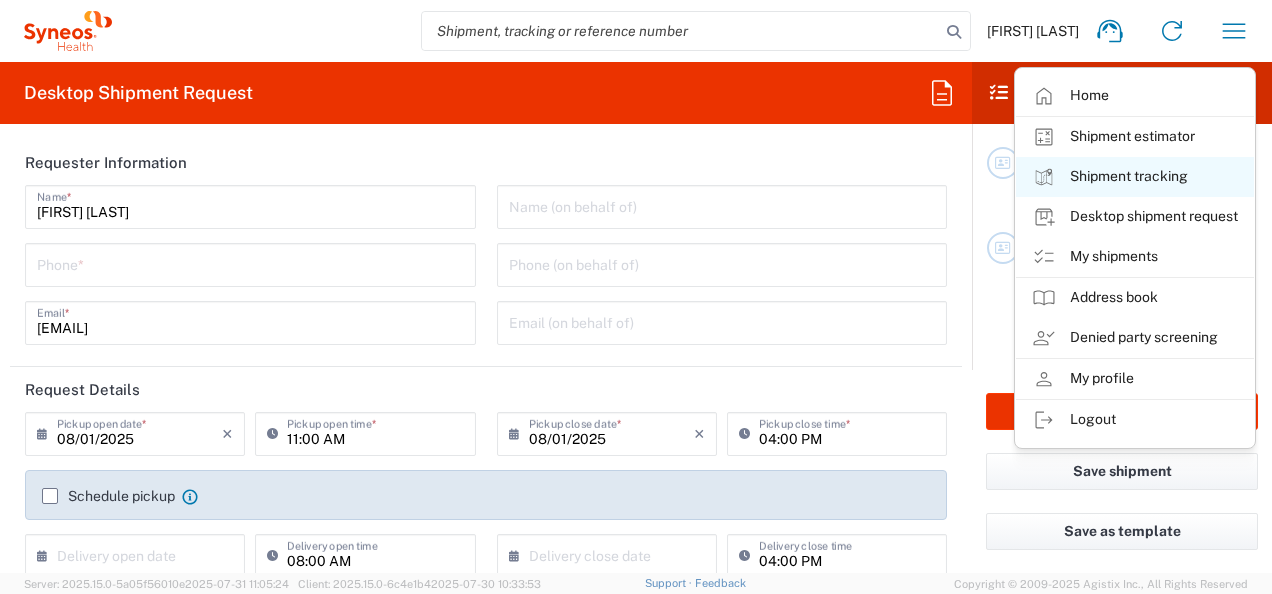 click on "Shipment tracking" 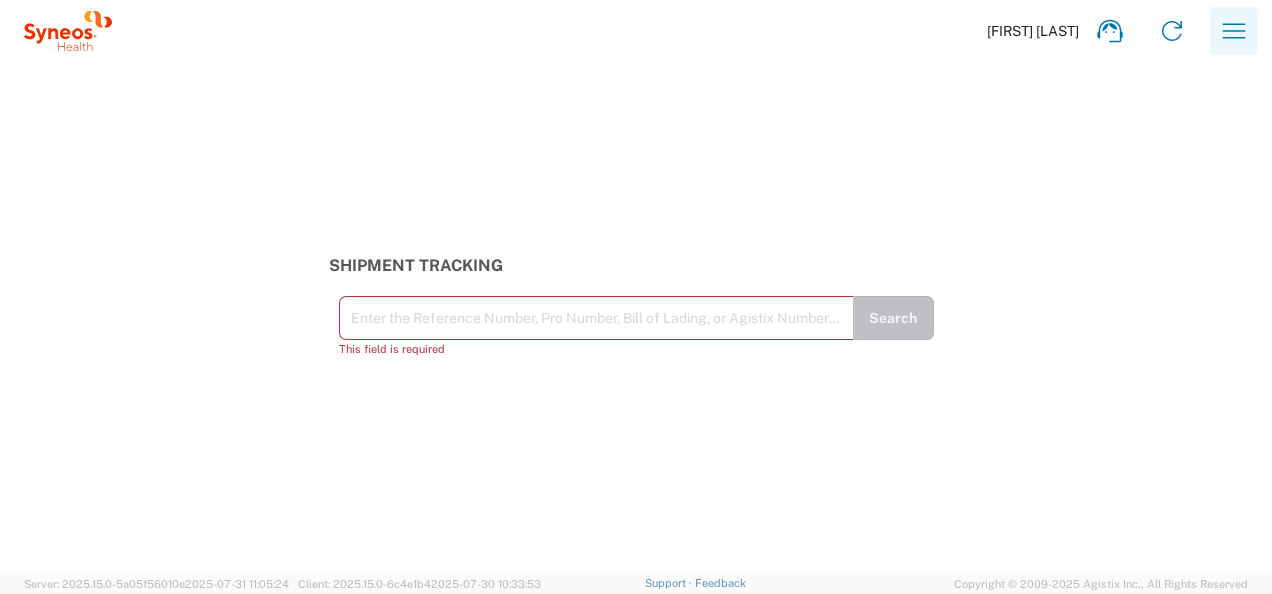 click 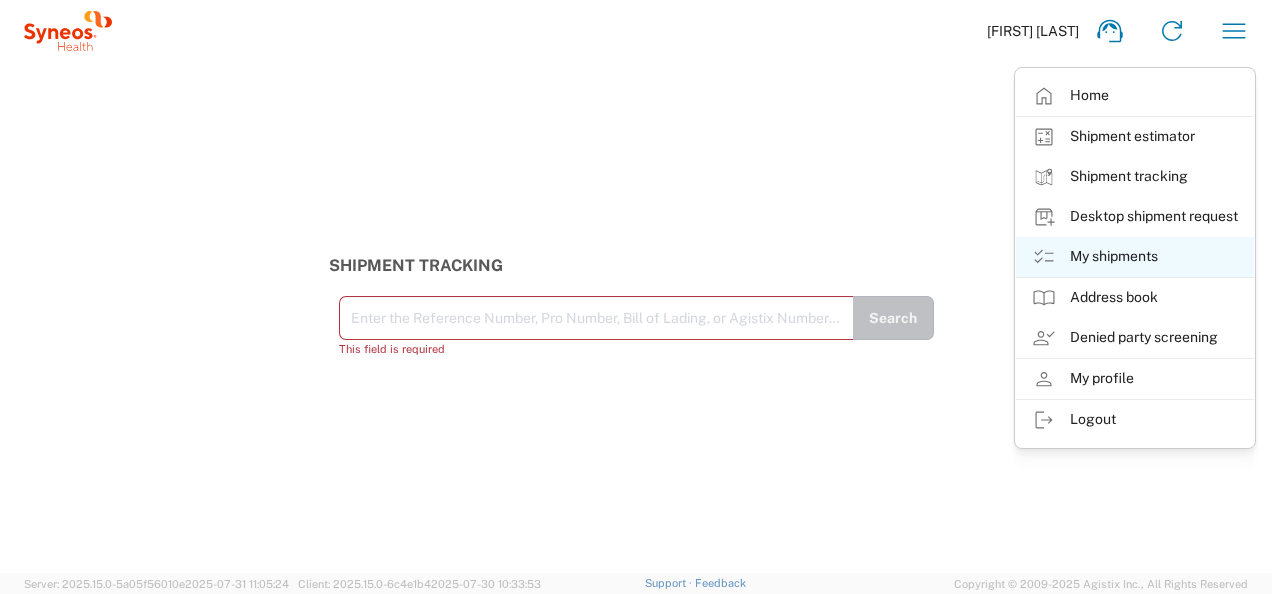 click on "My shipments" 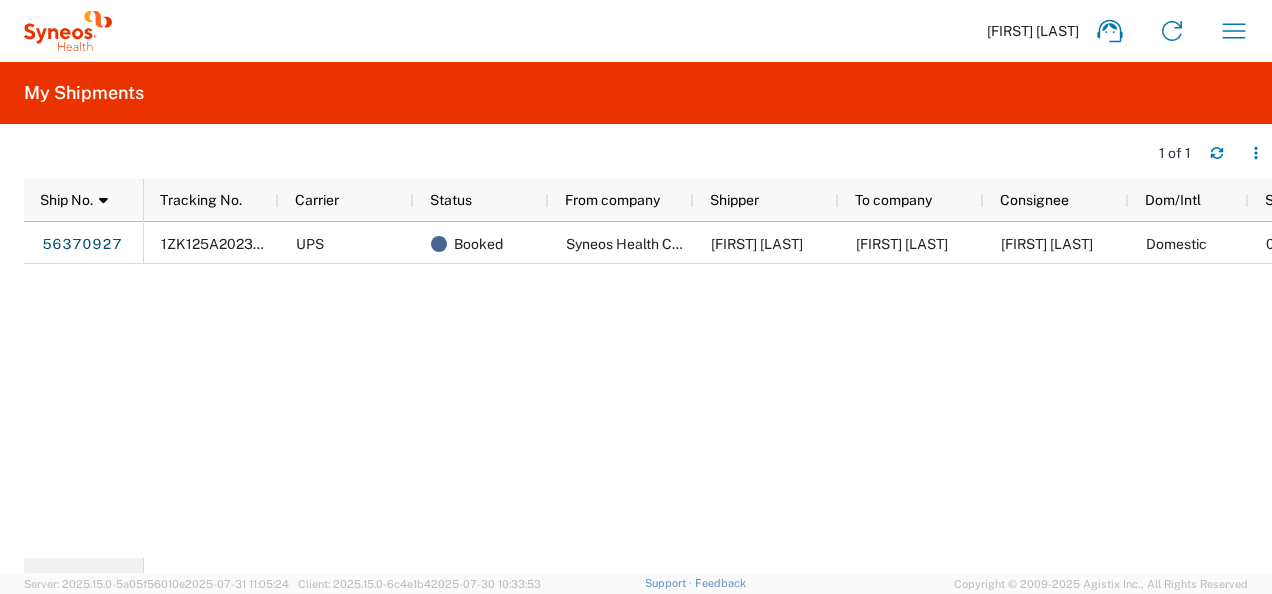 scroll, scrollTop: 0, scrollLeft: 97, axis: horizontal 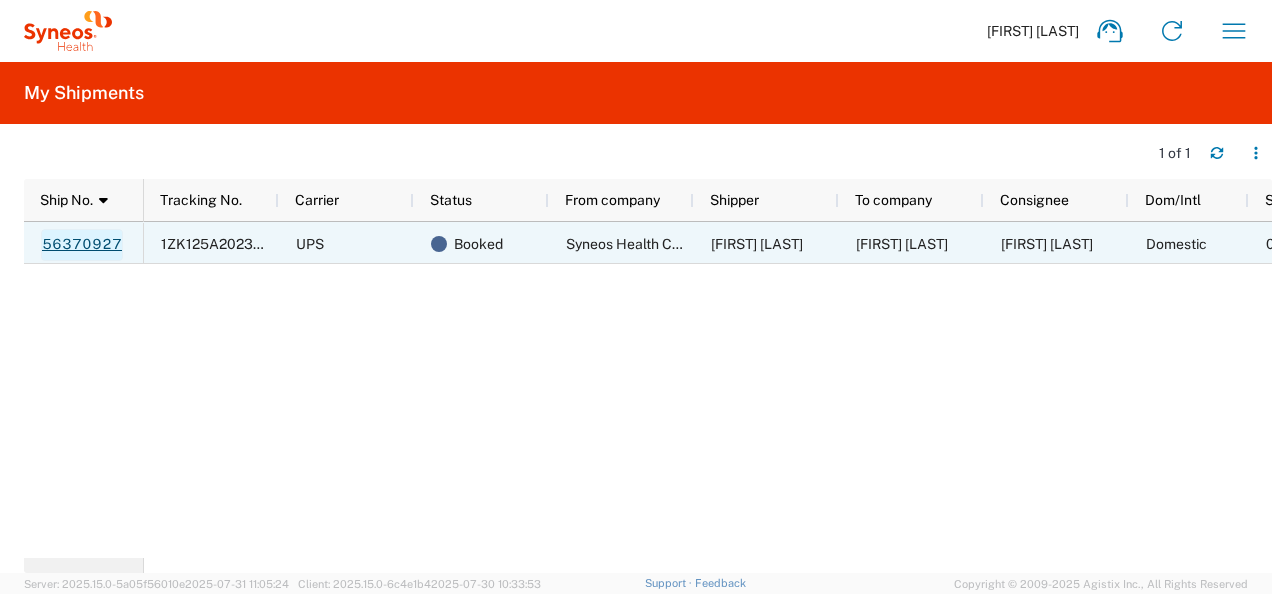 click on "56370927" 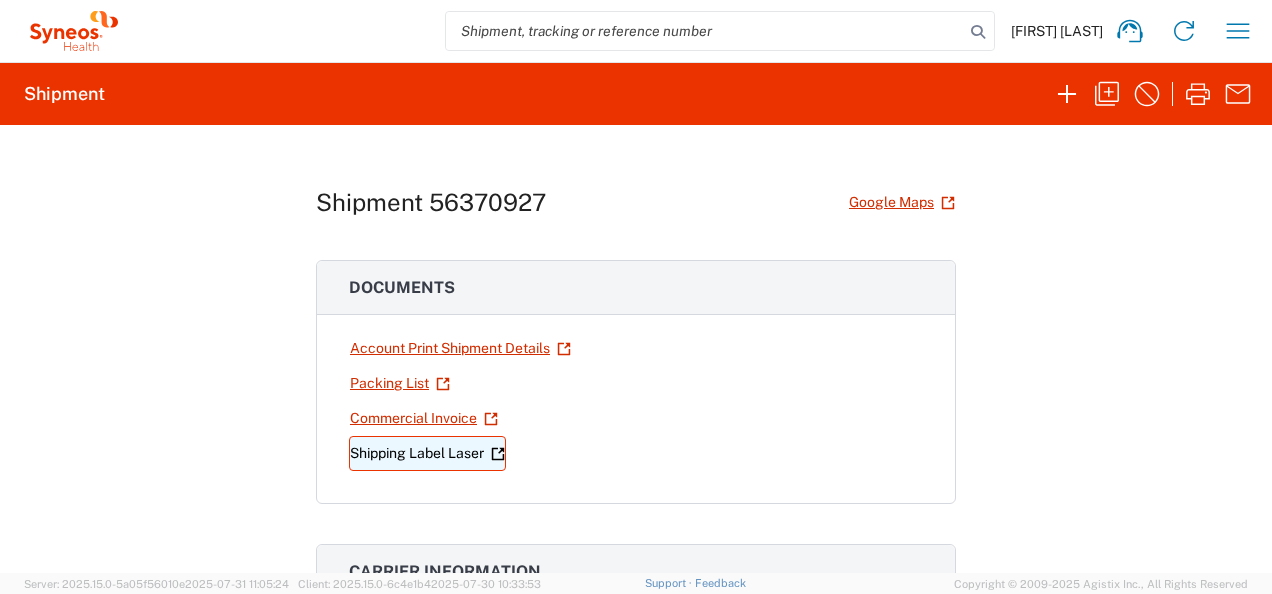 click on "Shipping Label Laser" 